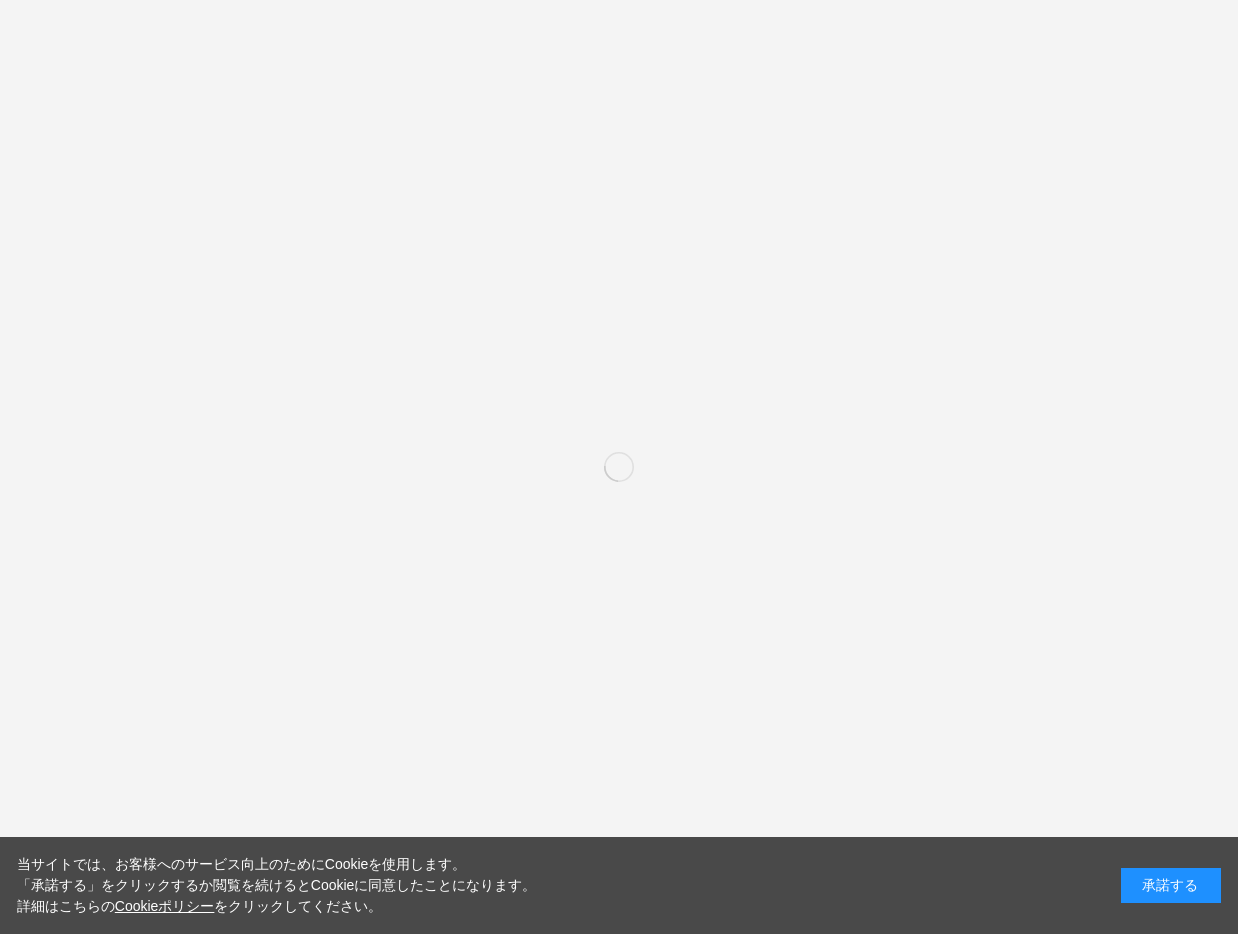 scroll, scrollTop: 0, scrollLeft: 0, axis: both 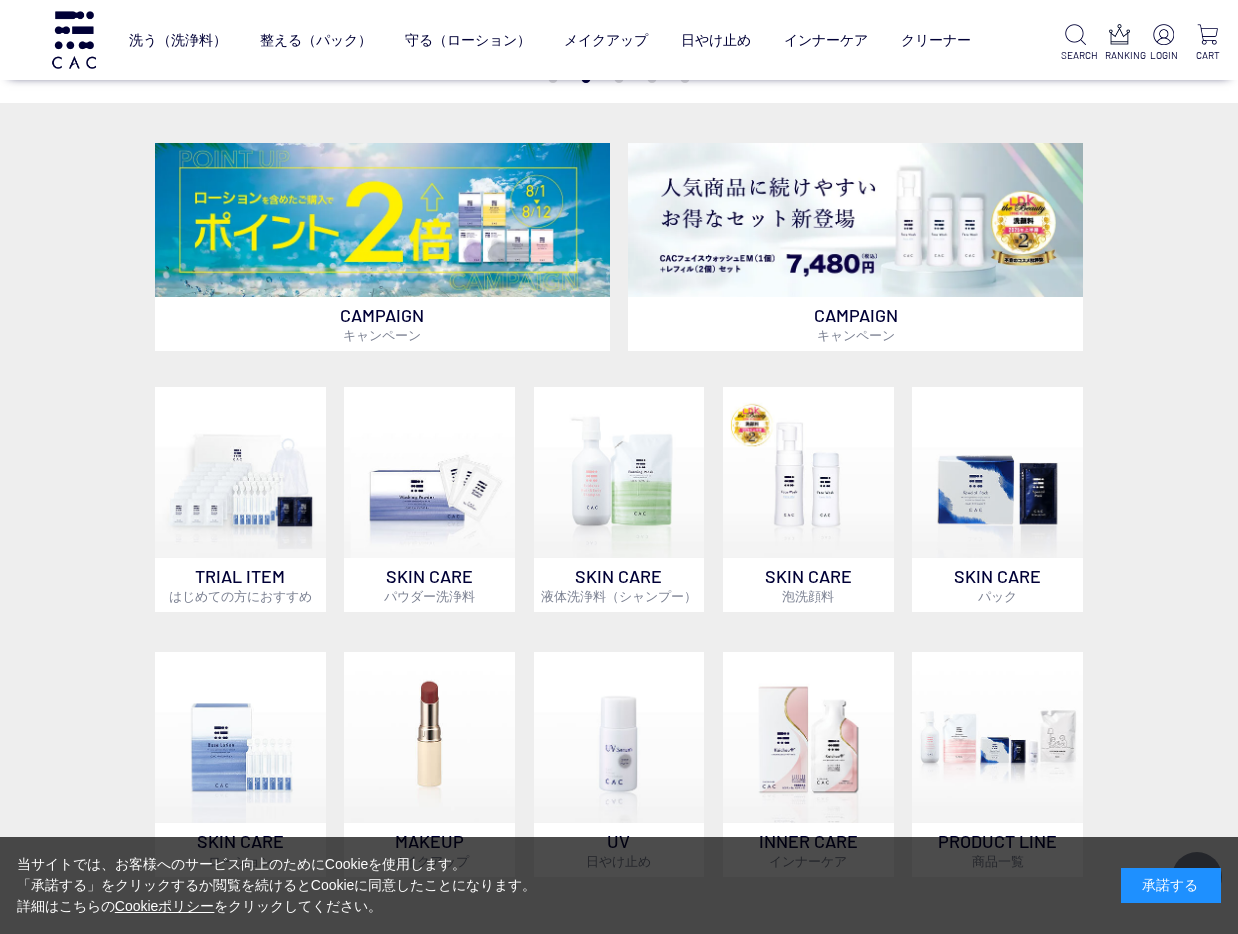 click on "承諾する" at bounding box center [1171, 885] 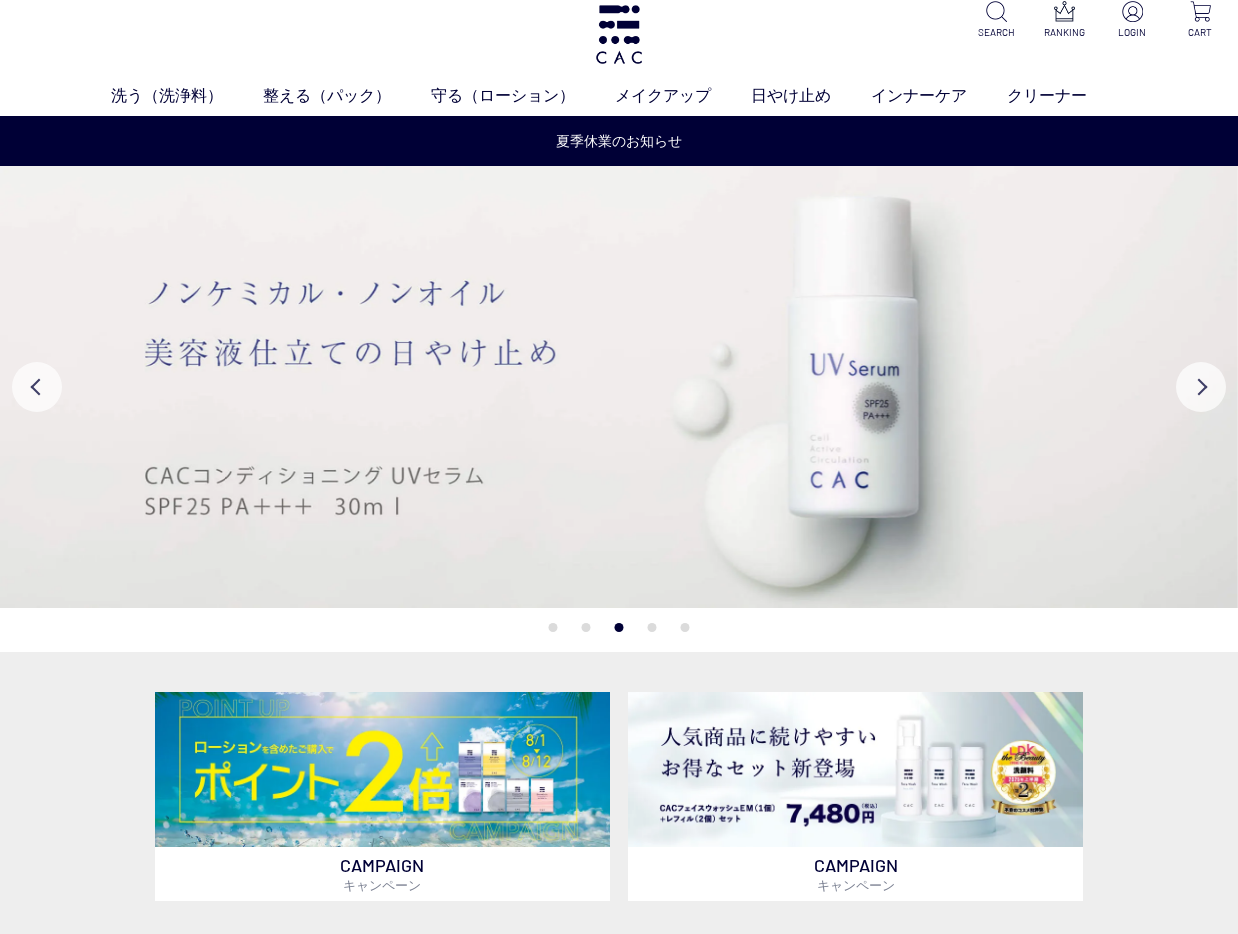 scroll, scrollTop: 0, scrollLeft: 0, axis: both 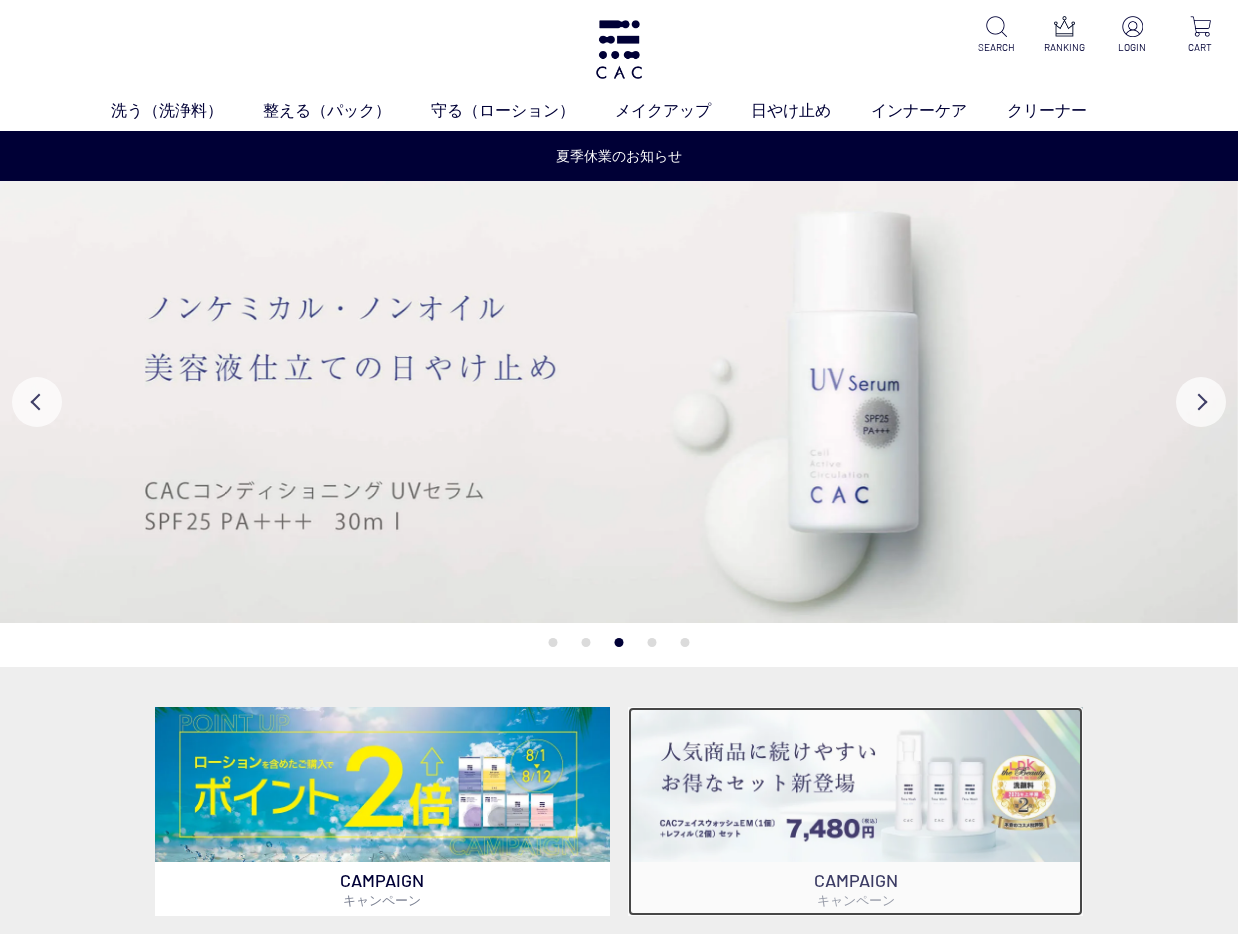 click at bounding box center [855, 784] 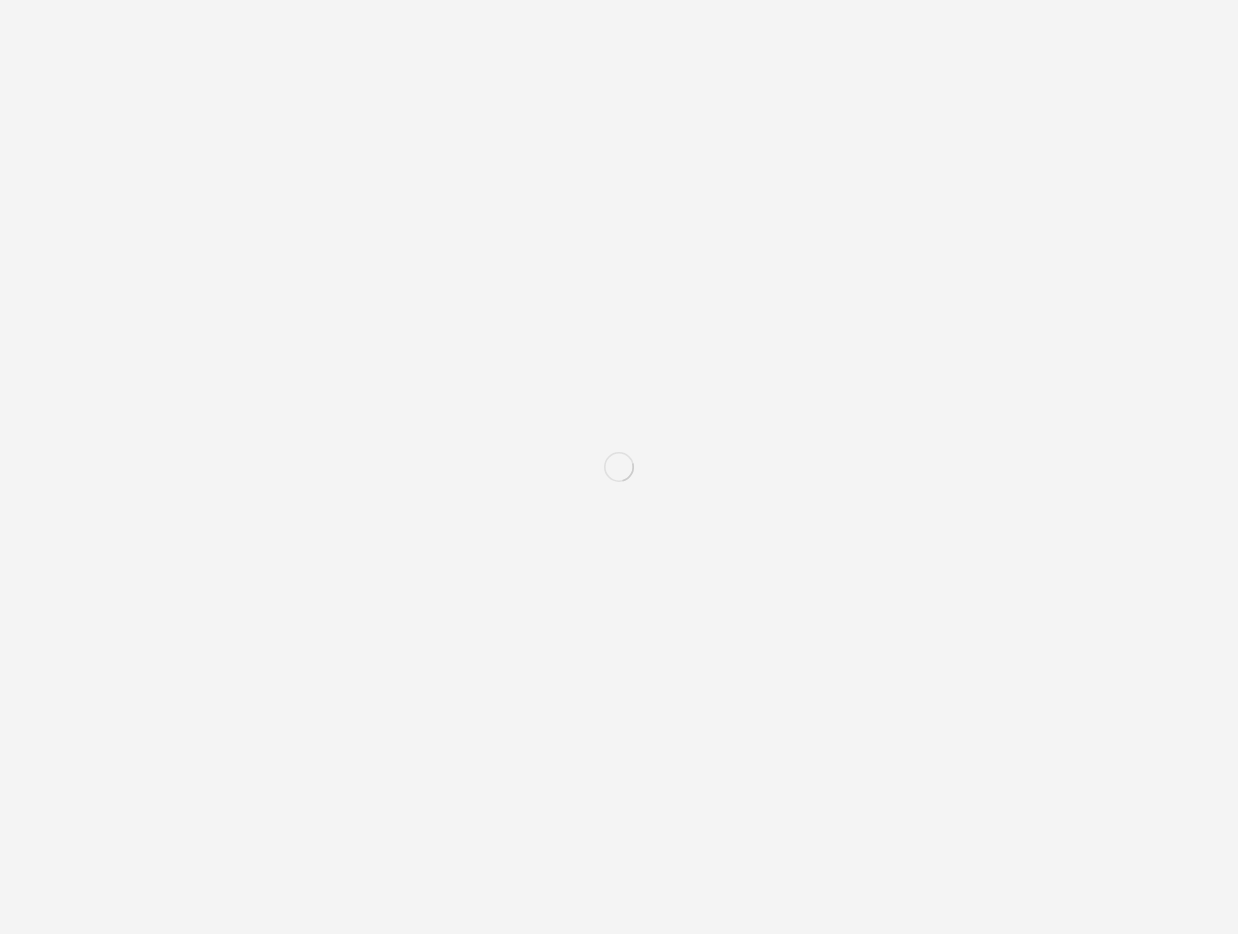 scroll, scrollTop: 0, scrollLeft: 0, axis: both 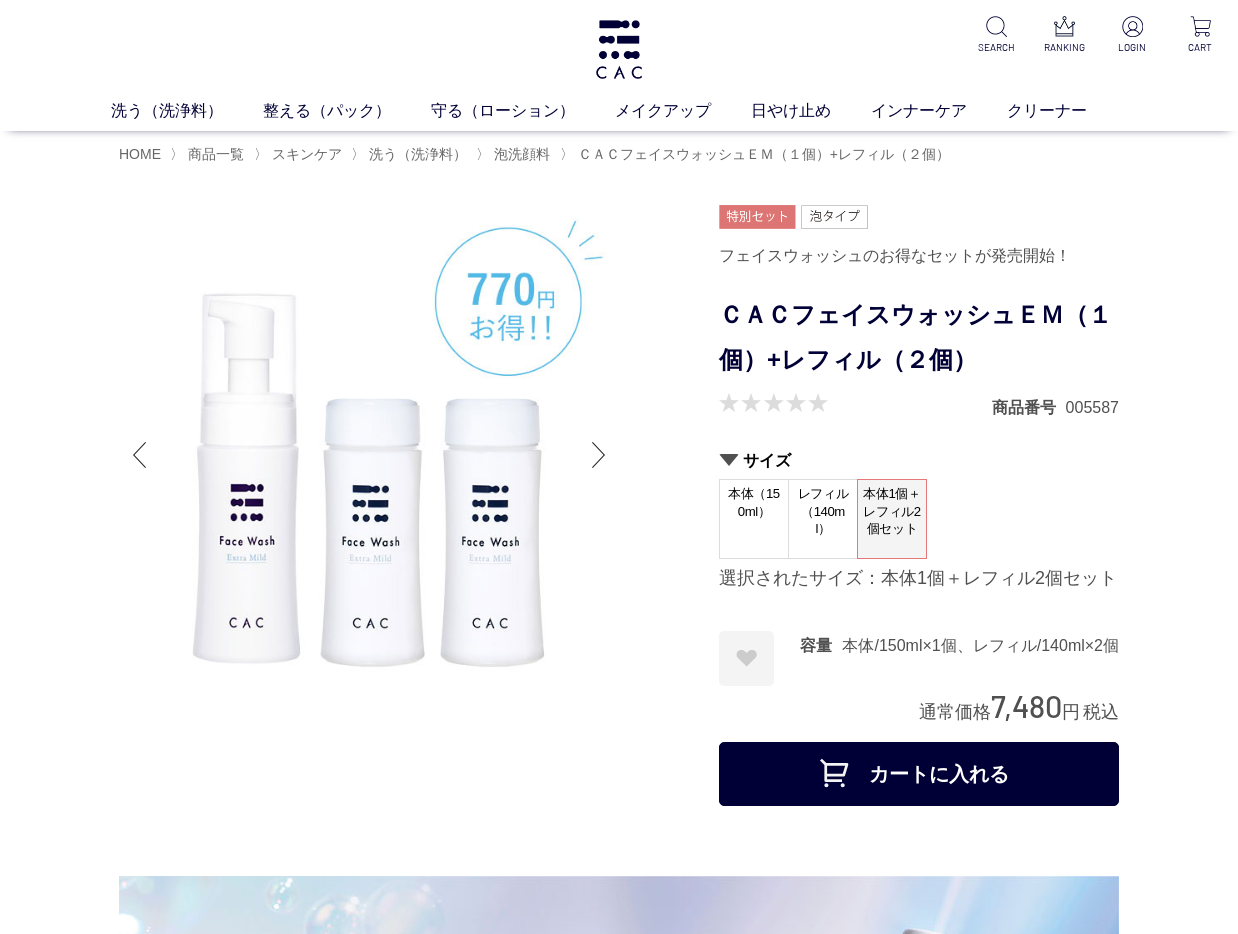 click on "カートに入れる" at bounding box center (919, 774) 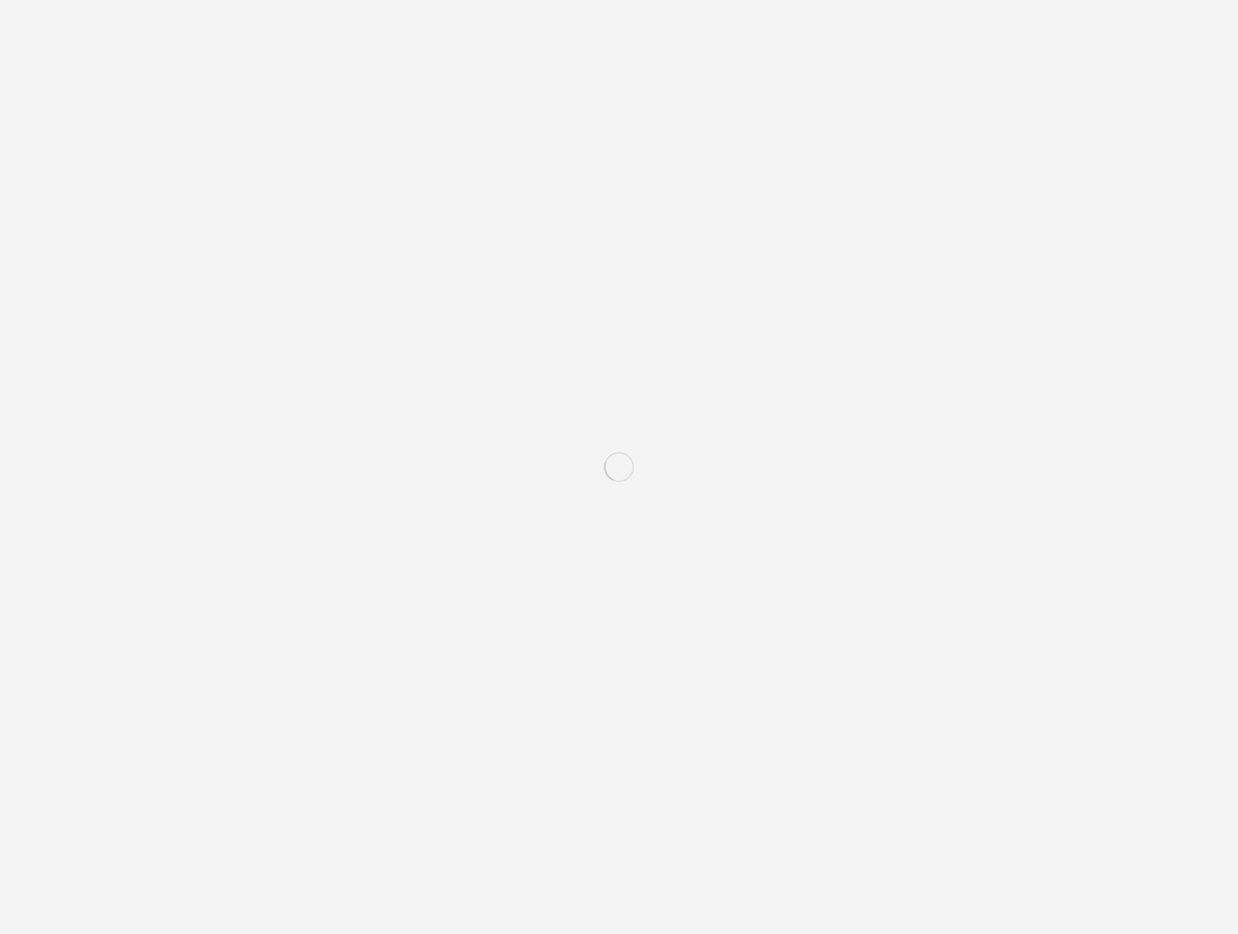 scroll, scrollTop: 0, scrollLeft: 0, axis: both 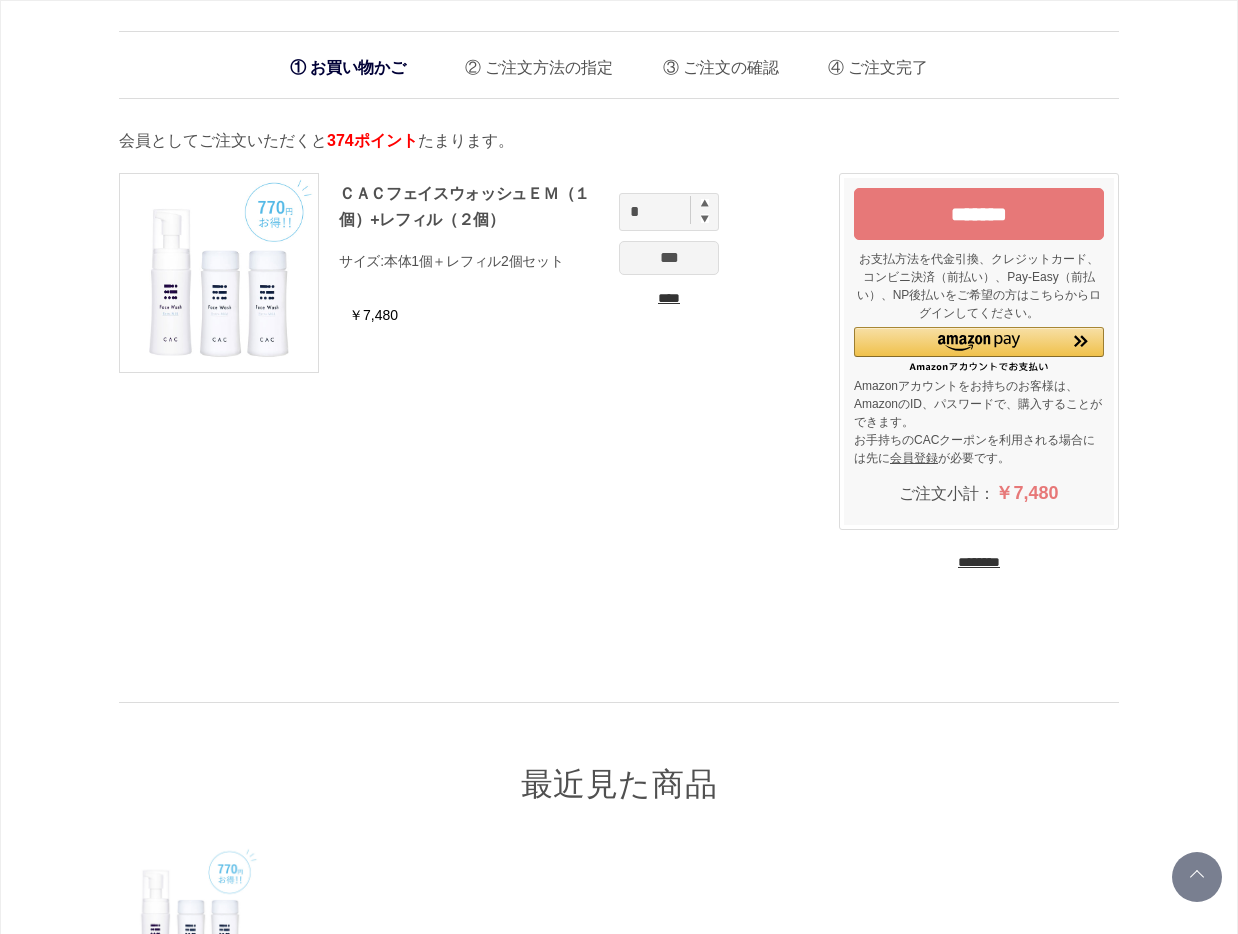 click on "********" at bounding box center (979, 562) 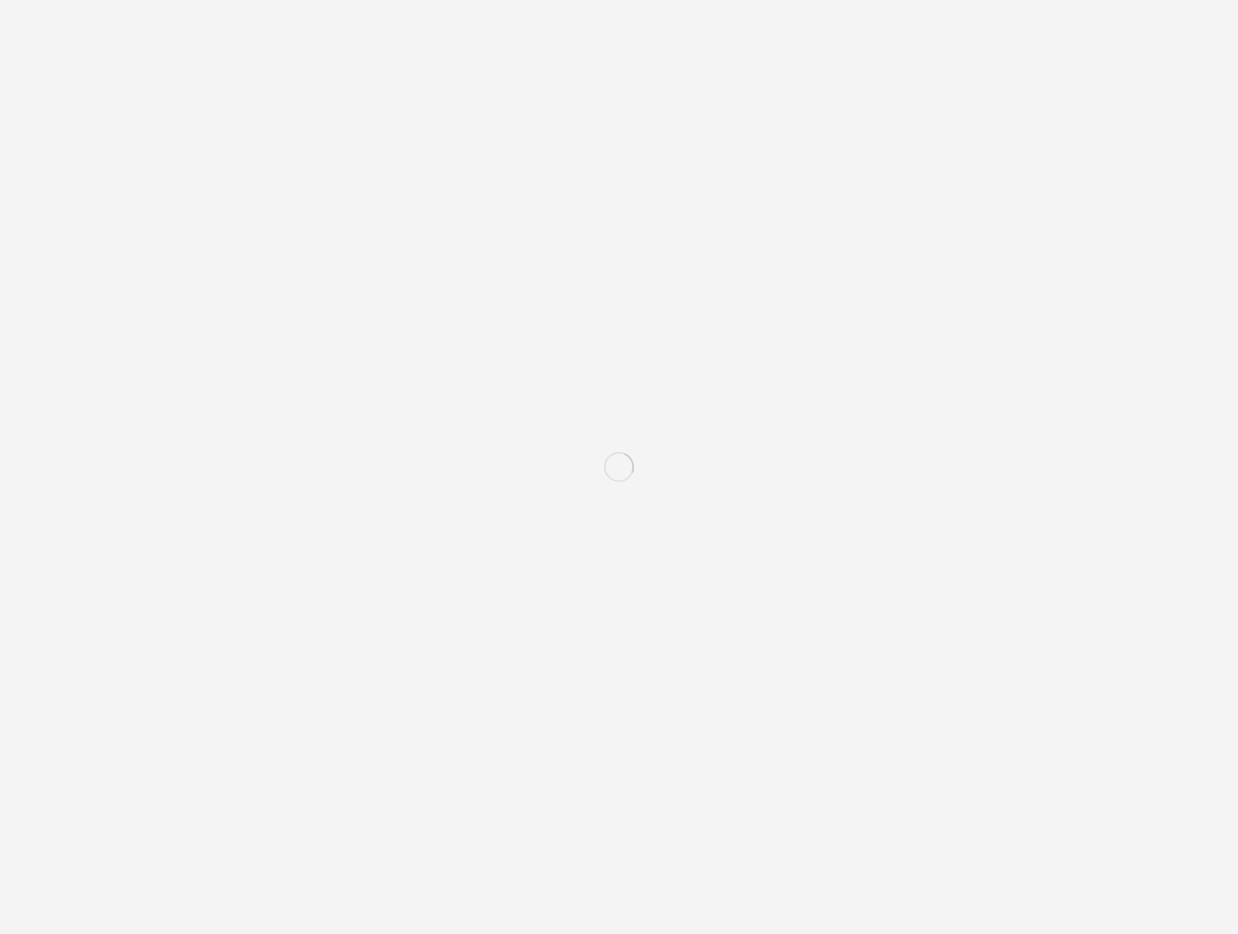 scroll, scrollTop: 0, scrollLeft: 0, axis: both 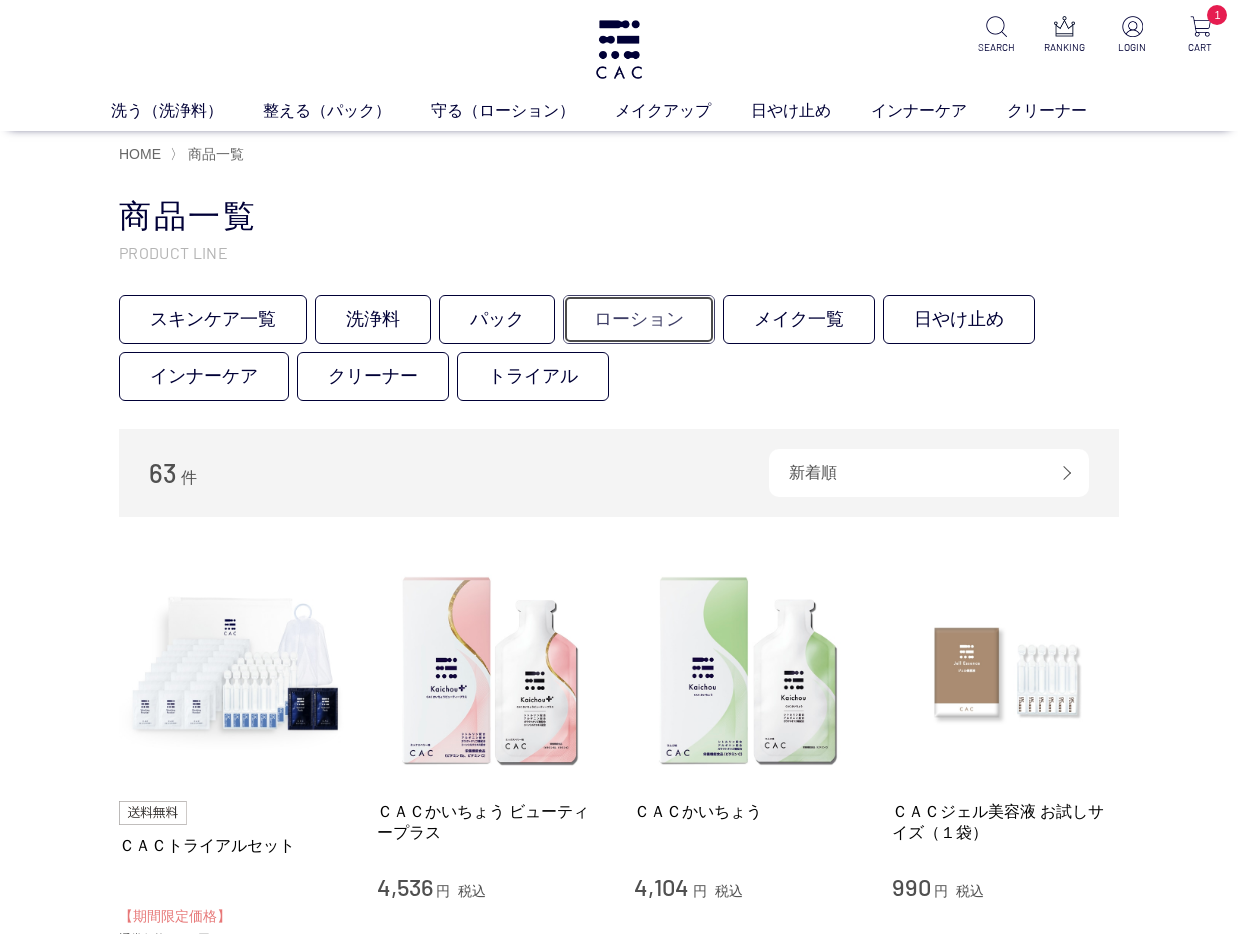 click on "ローション" at bounding box center [639, 319] 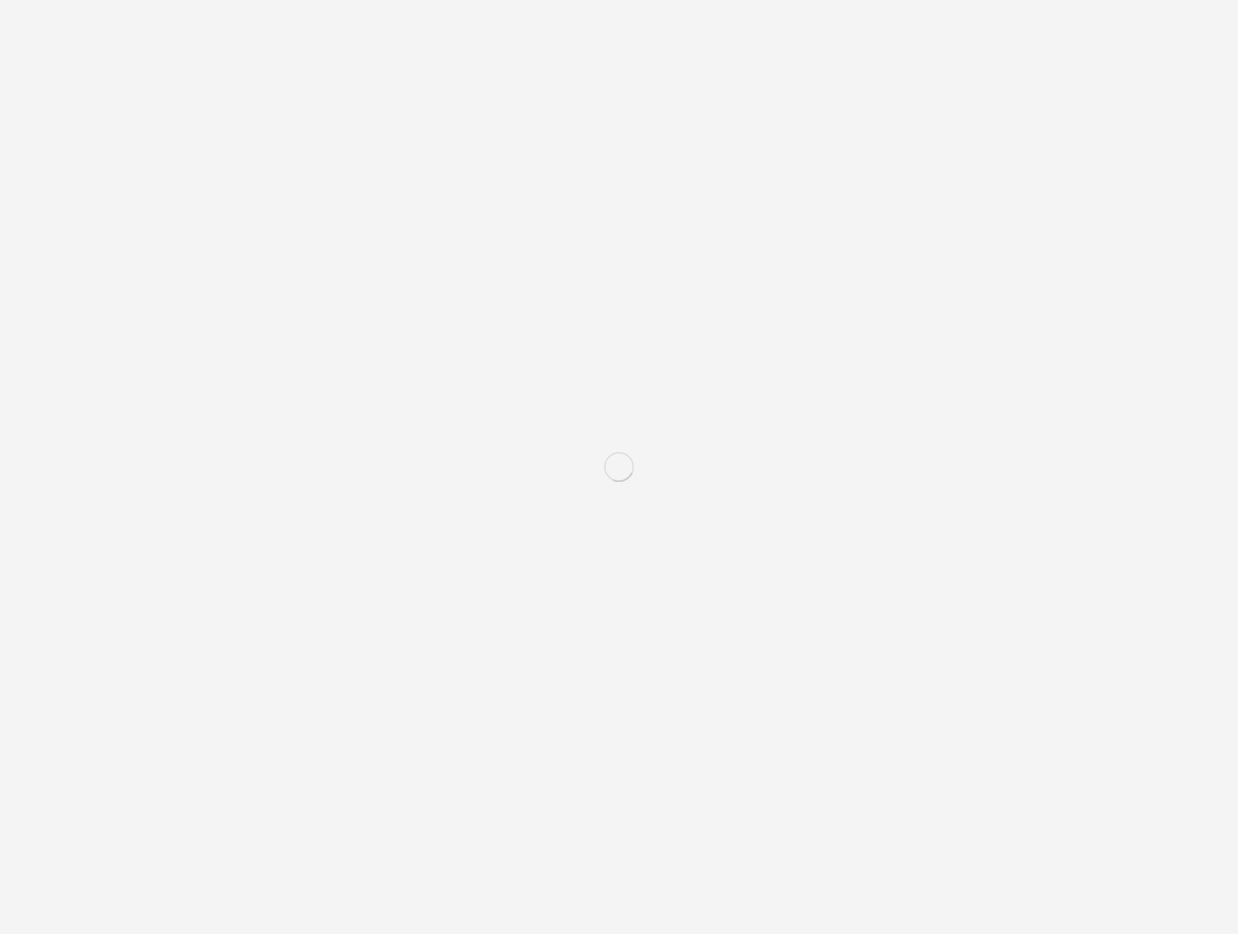 scroll, scrollTop: 0, scrollLeft: 0, axis: both 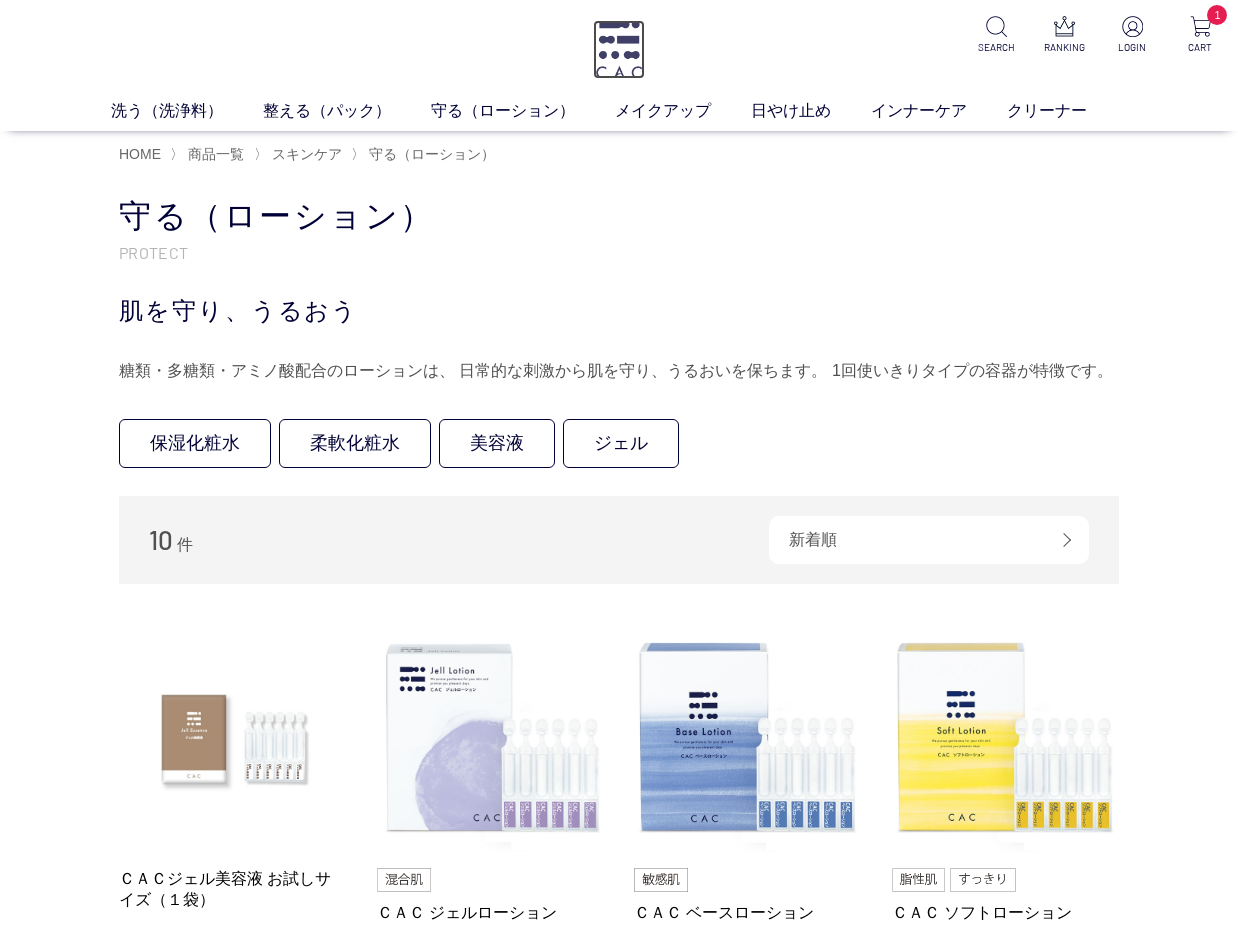 click at bounding box center (619, 49) 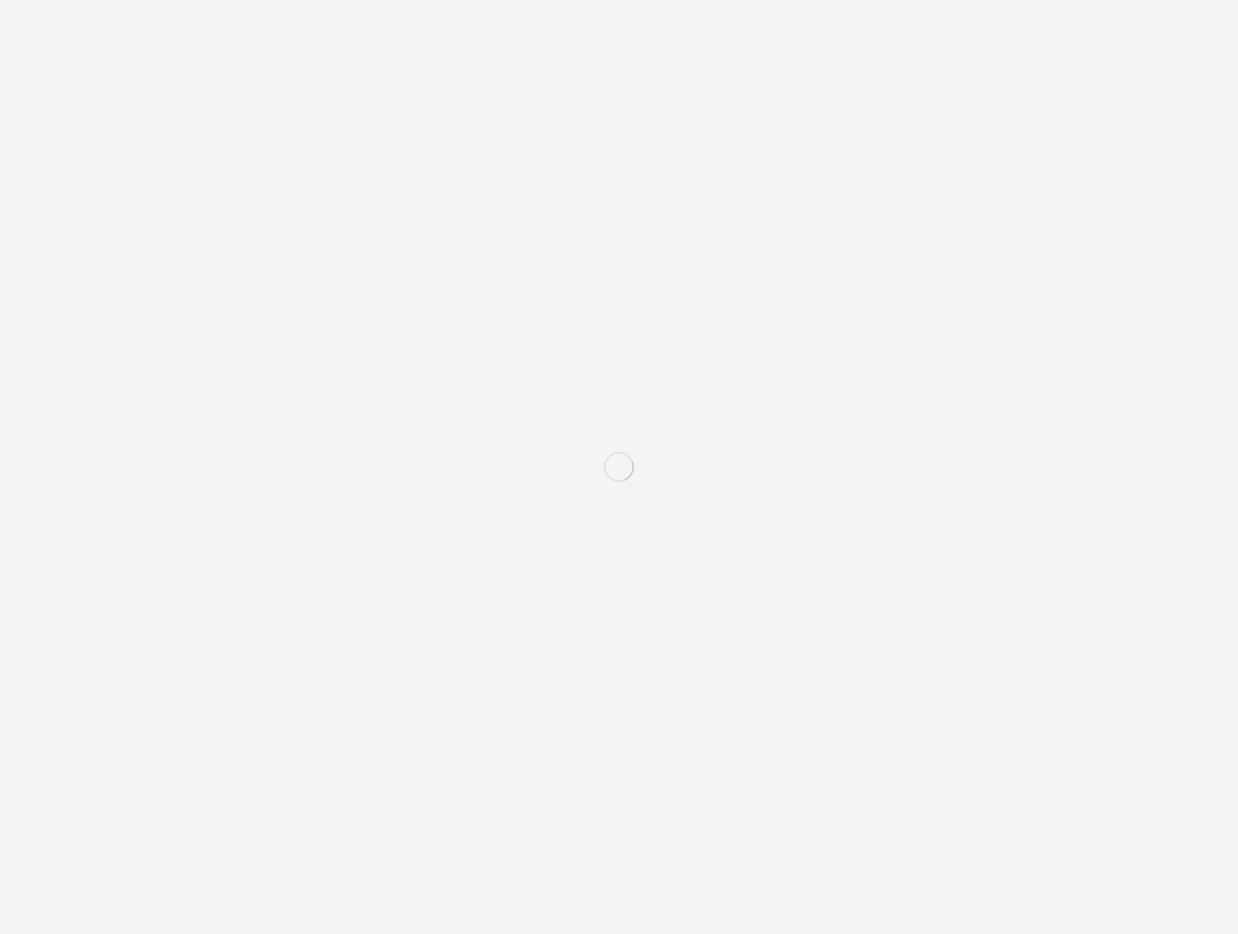 scroll, scrollTop: 0, scrollLeft: 0, axis: both 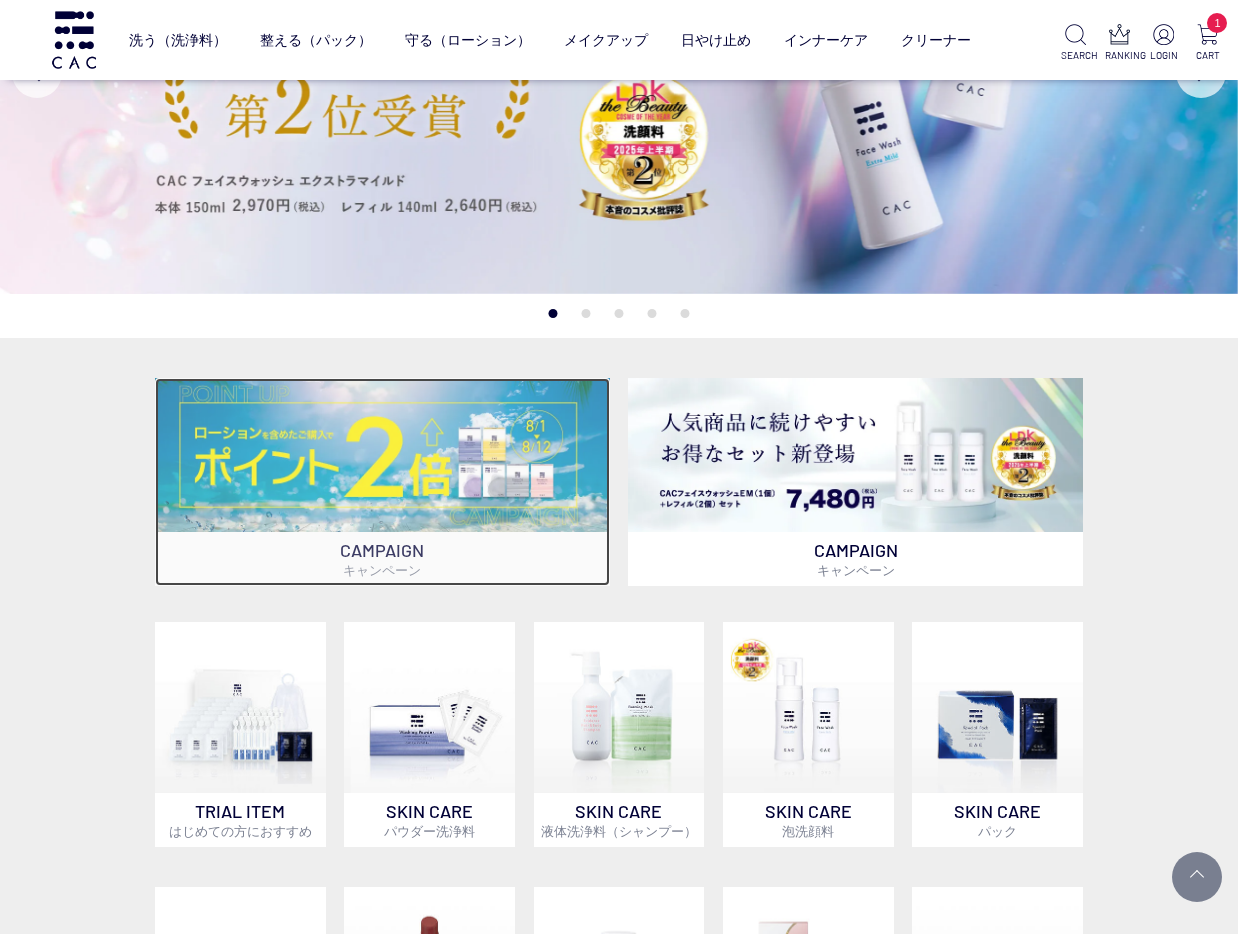 click at bounding box center (382, 455) 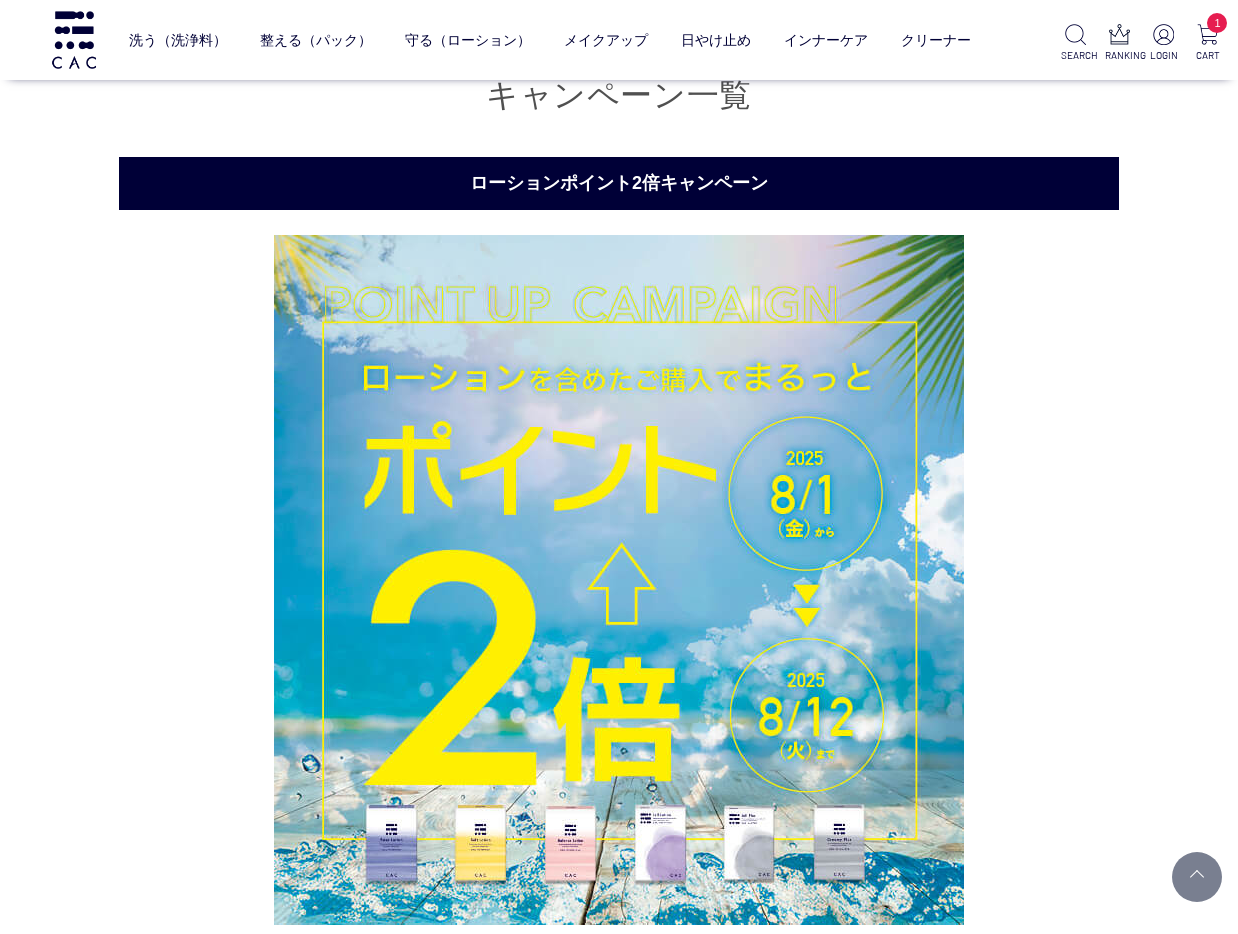 scroll, scrollTop: 288, scrollLeft: 0, axis: vertical 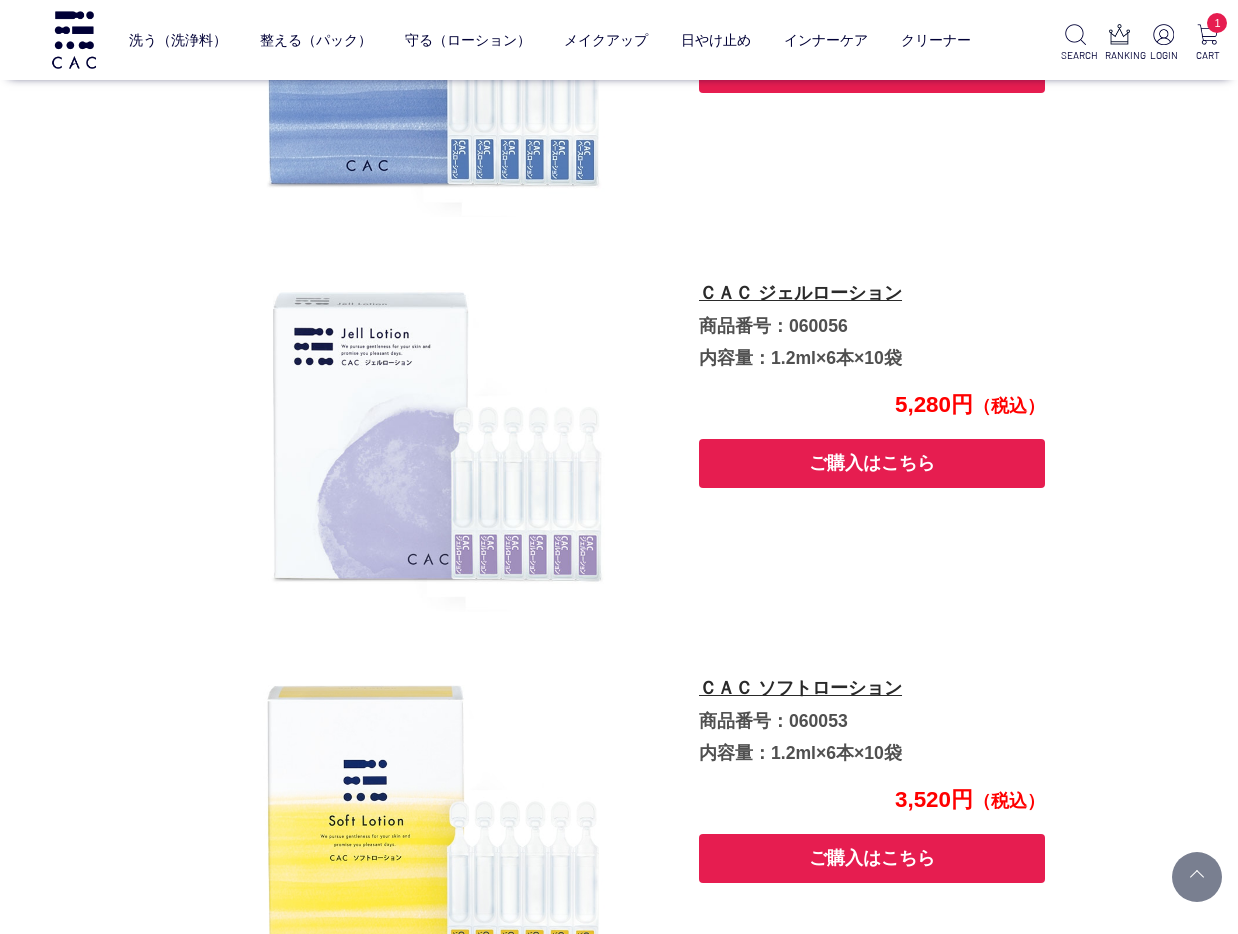 click on "ご購入はこちら" at bounding box center [872, 858] 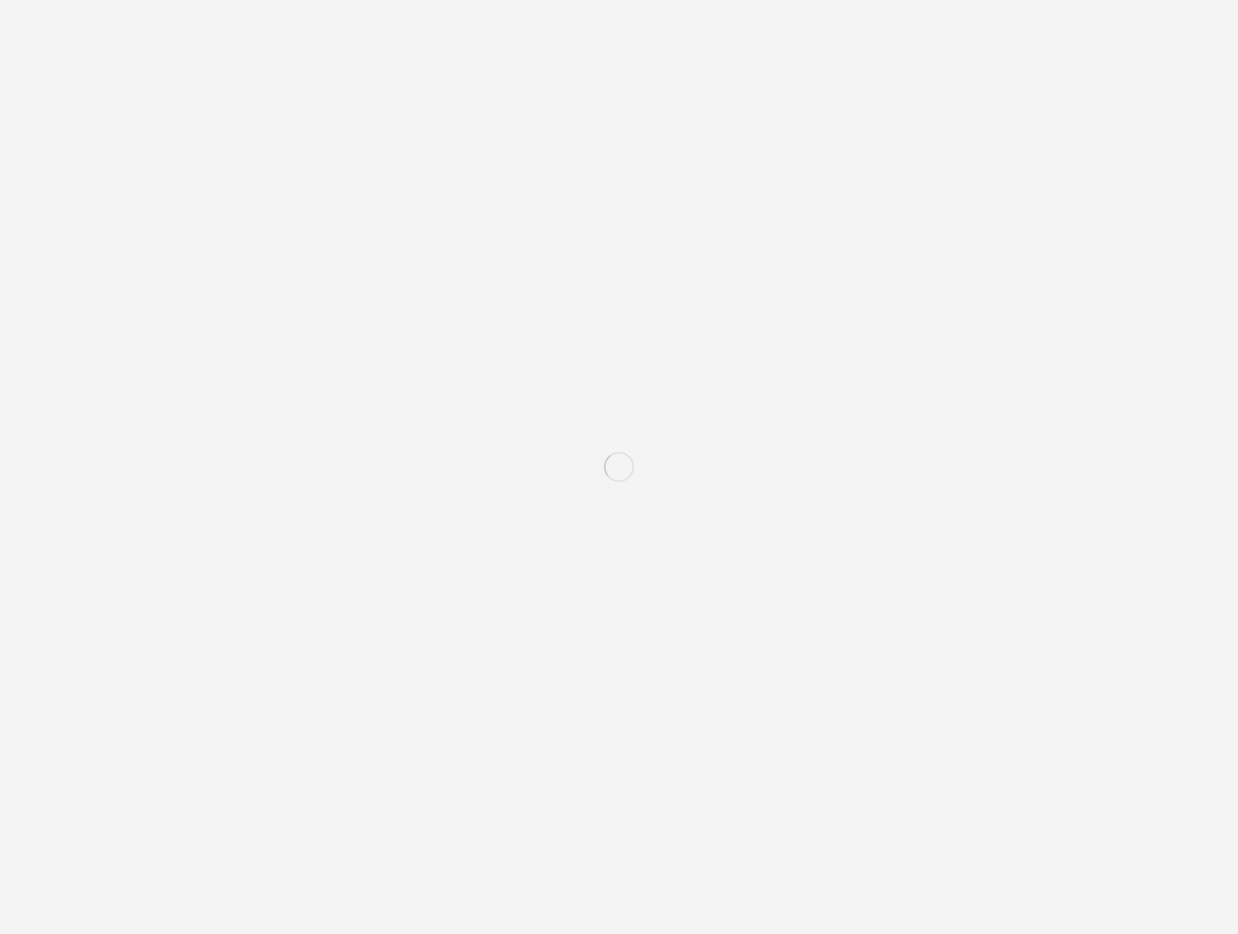 scroll, scrollTop: 0, scrollLeft: 0, axis: both 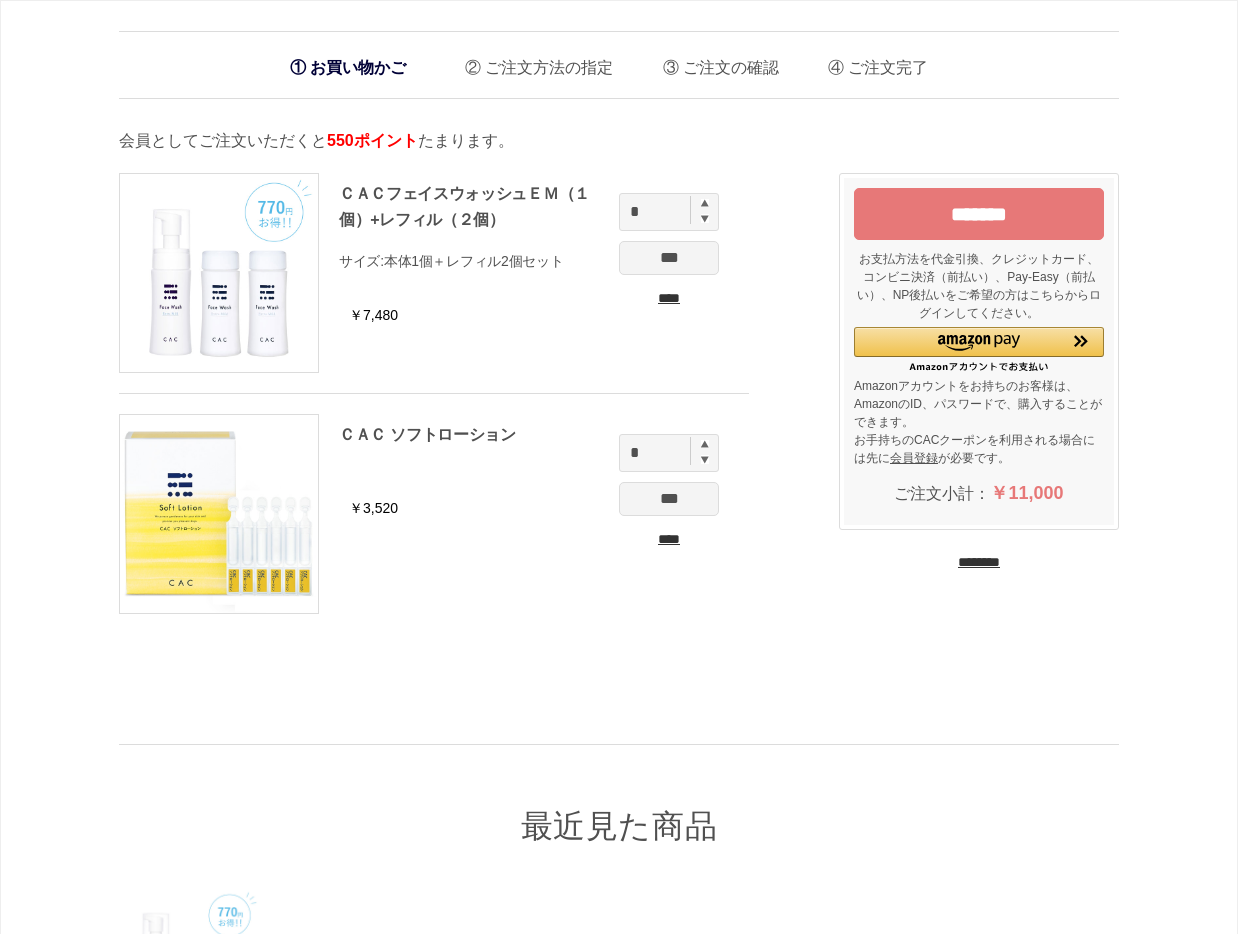 click on "********" at bounding box center [979, 562] 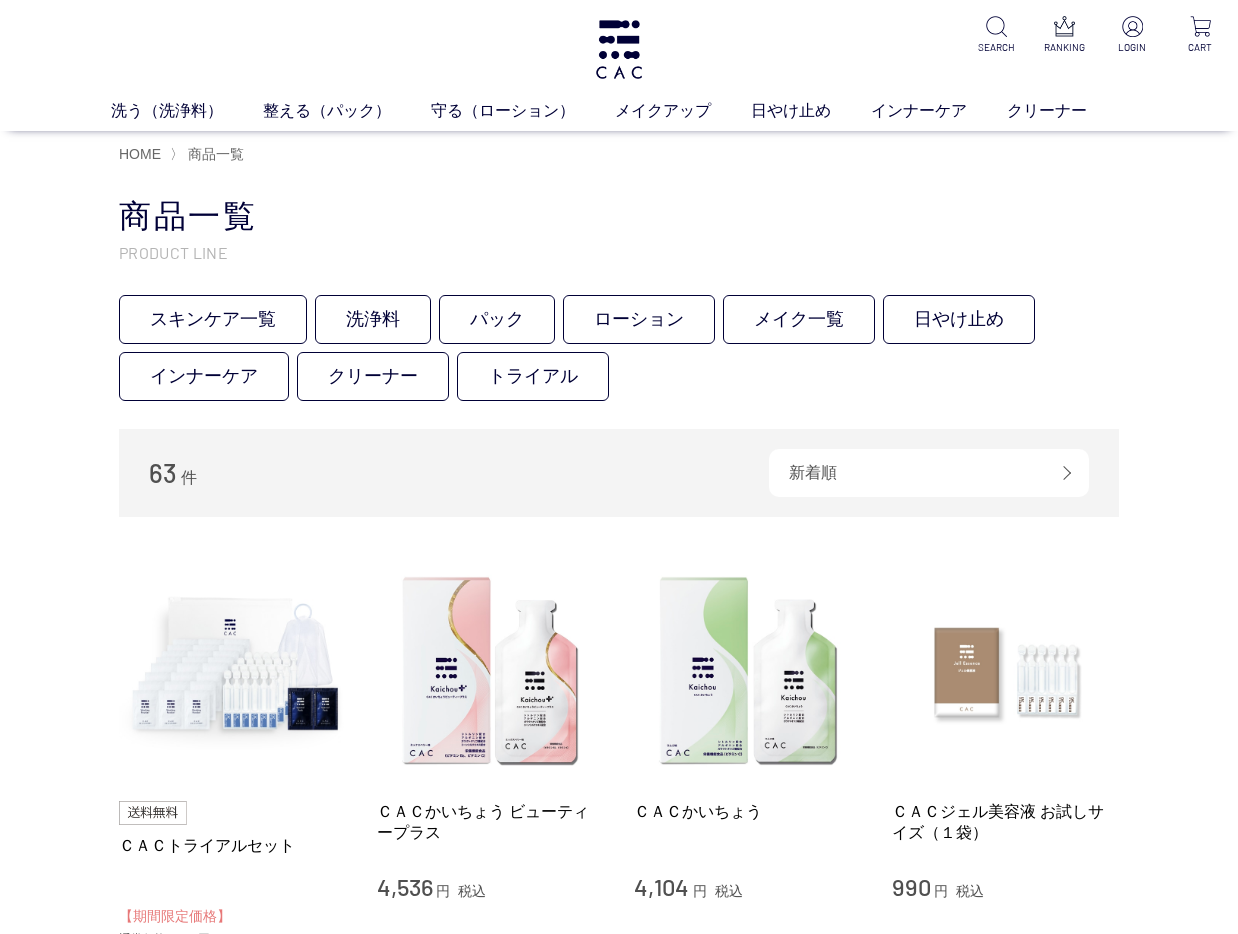 scroll, scrollTop: 0, scrollLeft: 0, axis: both 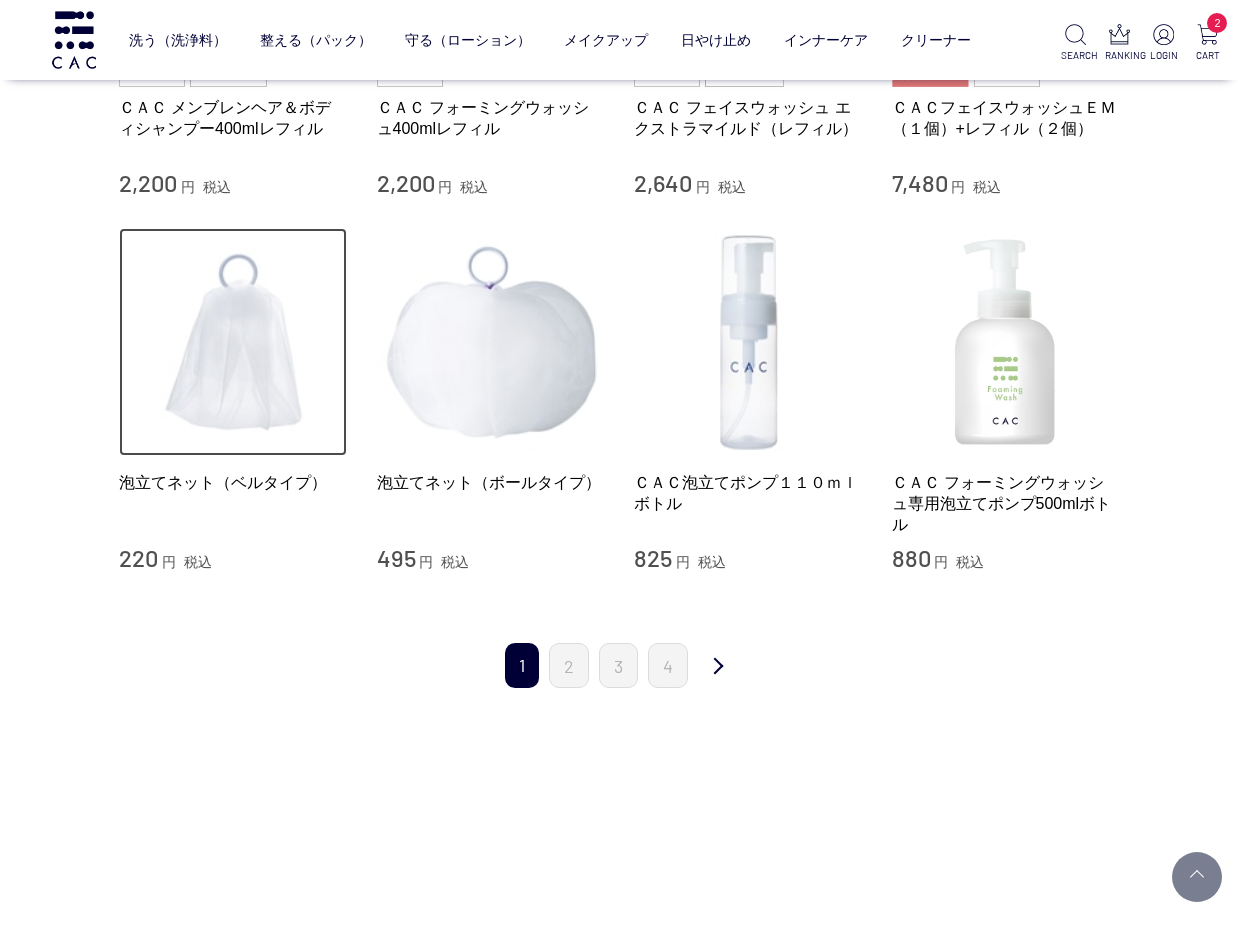 click at bounding box center [233, 342] 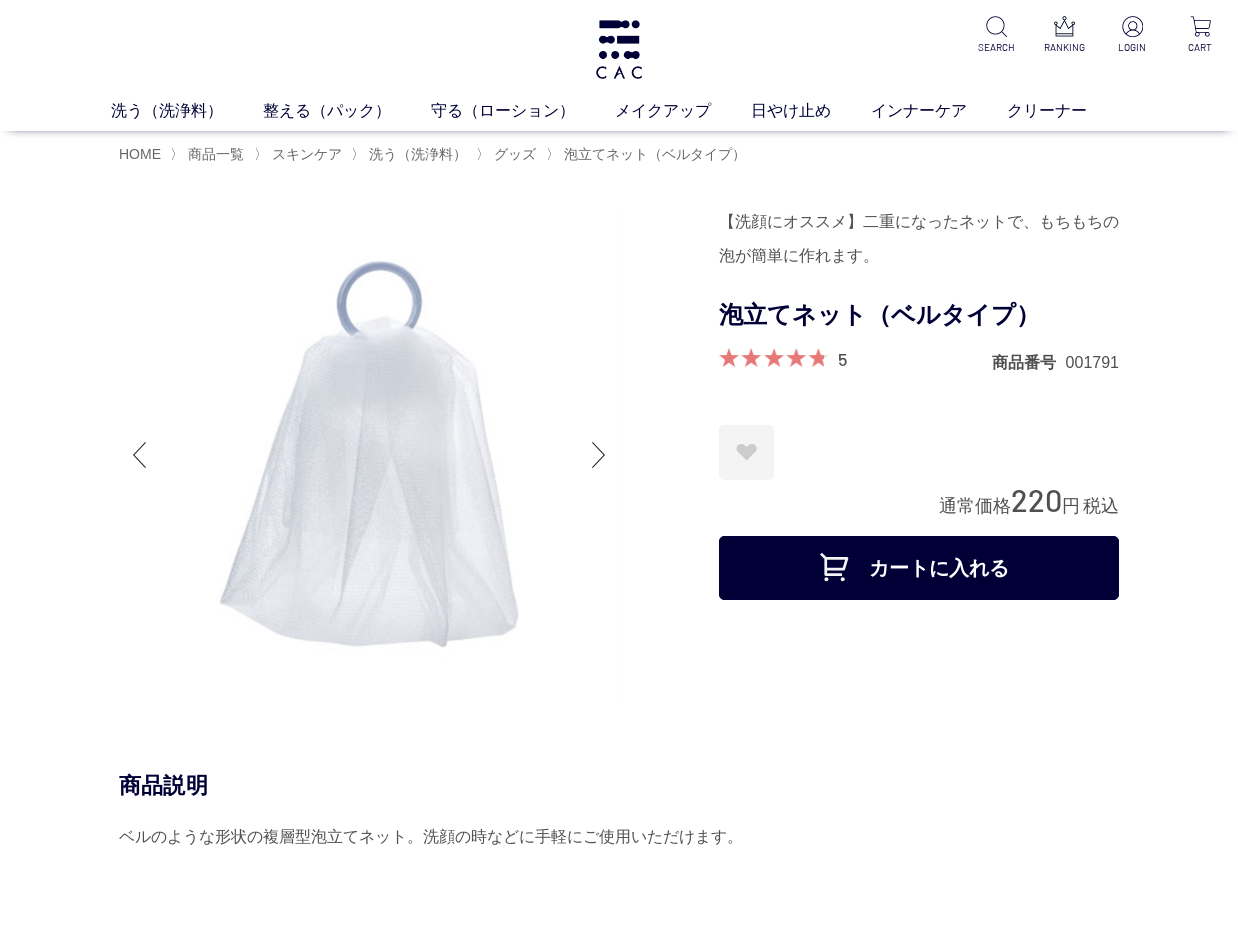 scroll, scrollTop: 0, scrollLeft: 0, axis: both 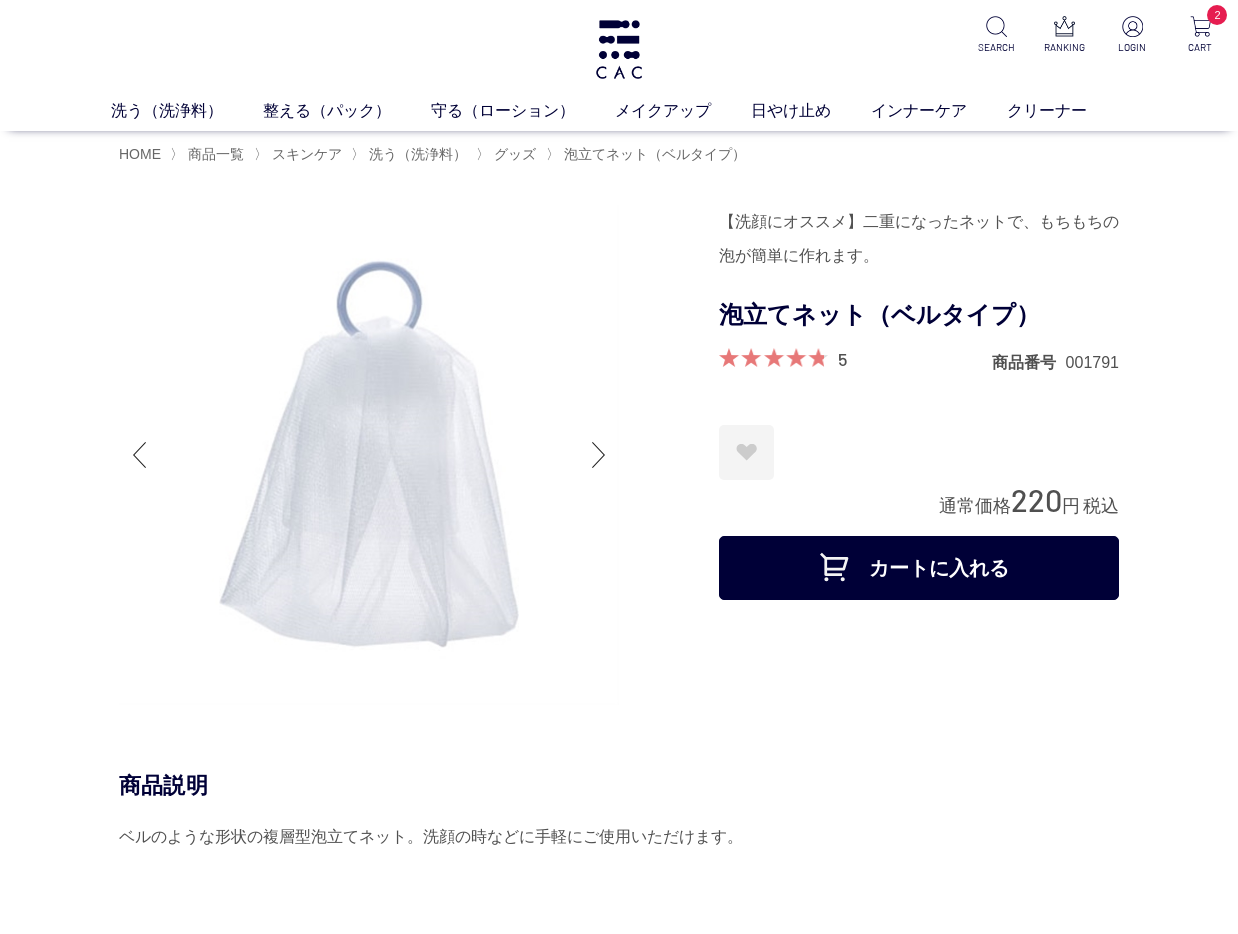 click on "カートに入れる" at bounding box center [919, 568] 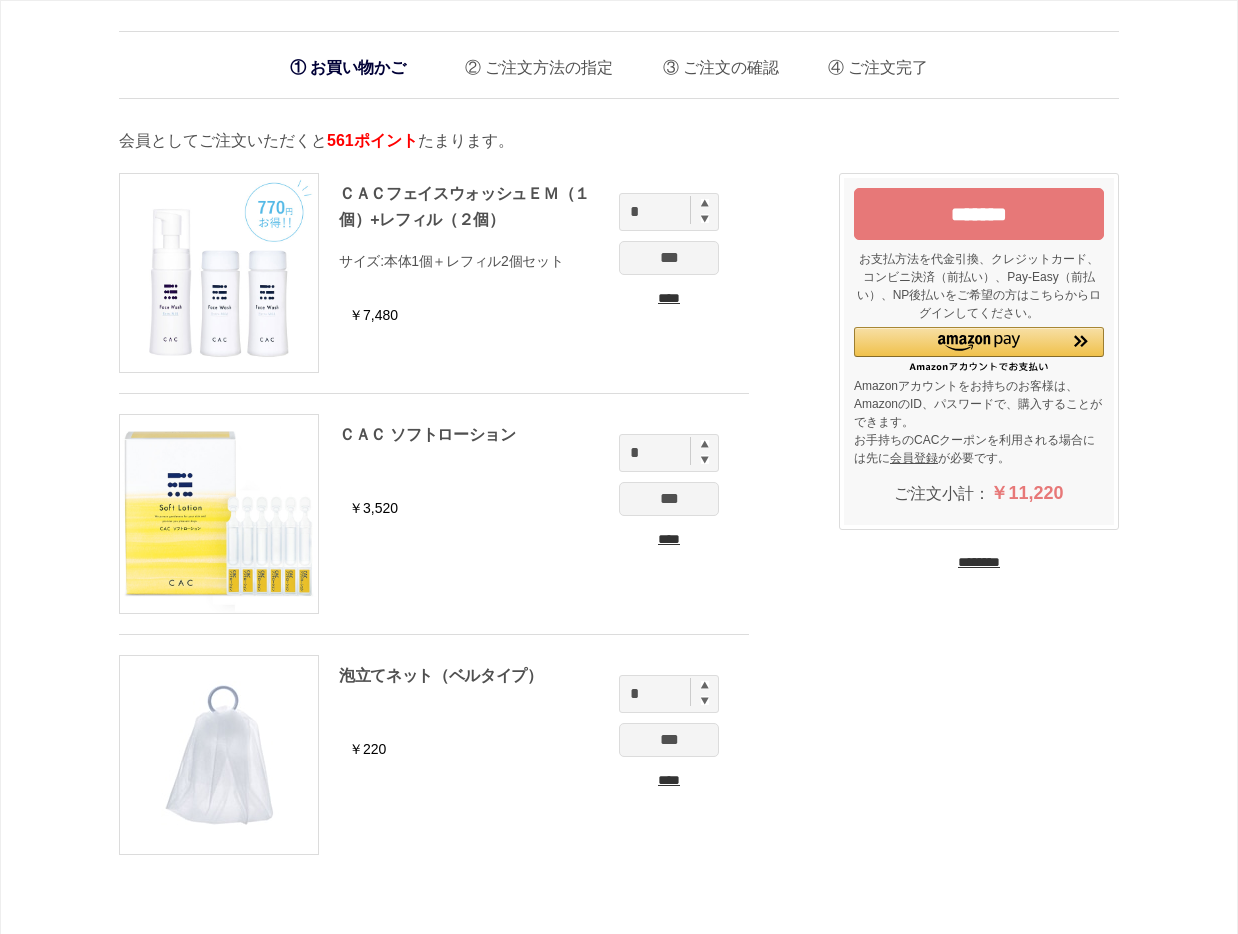 scroll, scrollTop: 0, scrollLeft: 0, axis: both 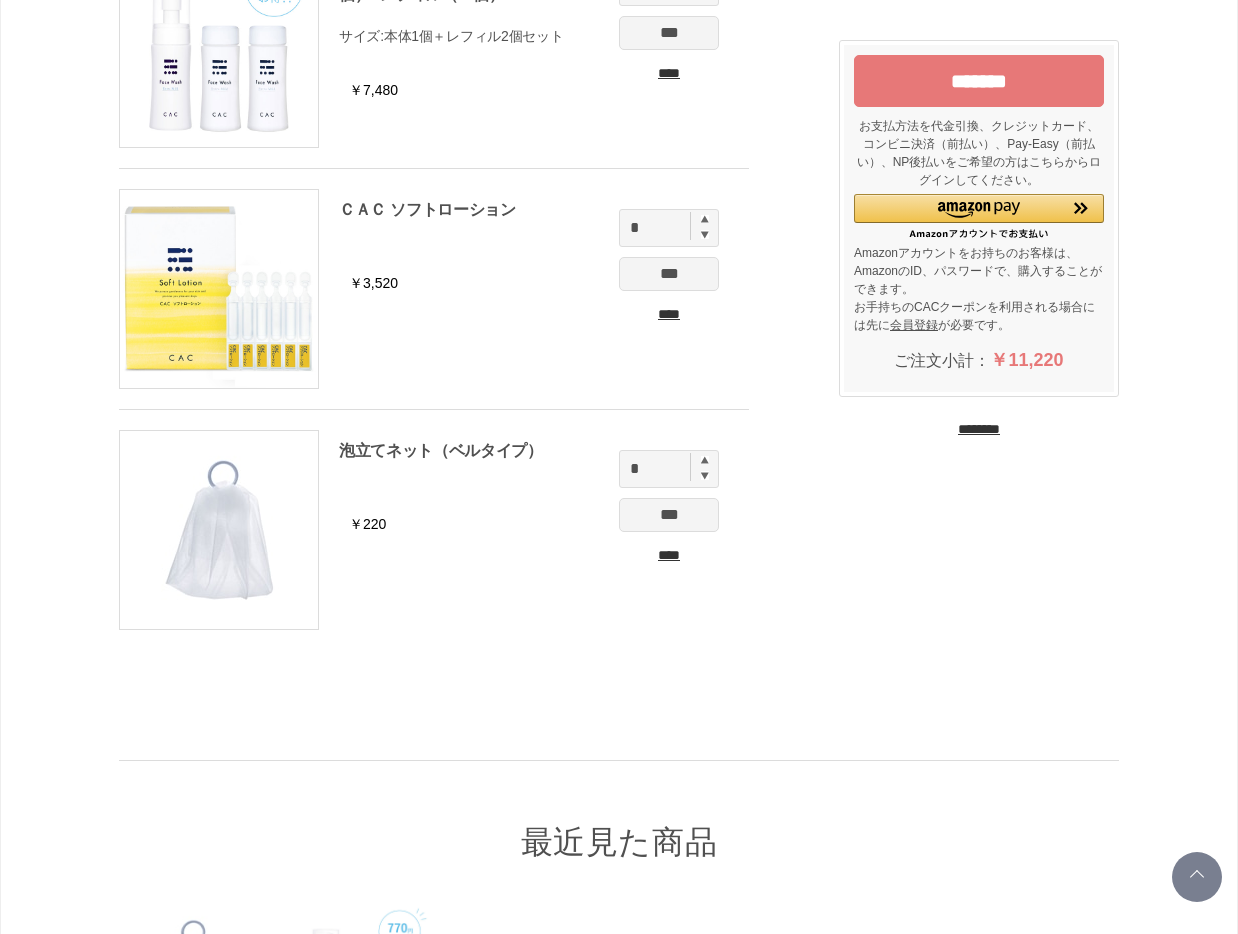 click on "********" at bounding box center (979, 429) 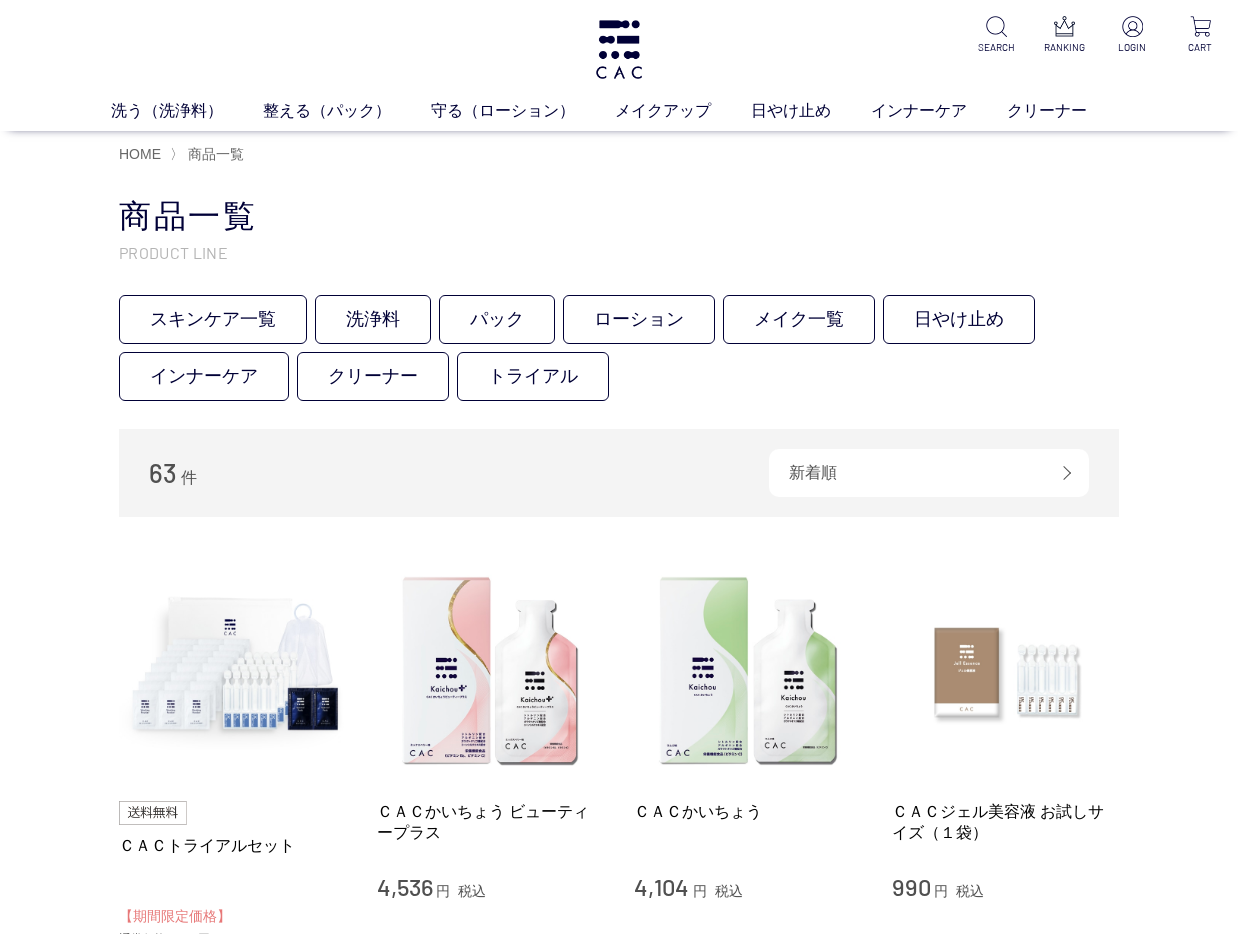 scroll, scrollTop: 0, scrollLeft: 0, axis: both 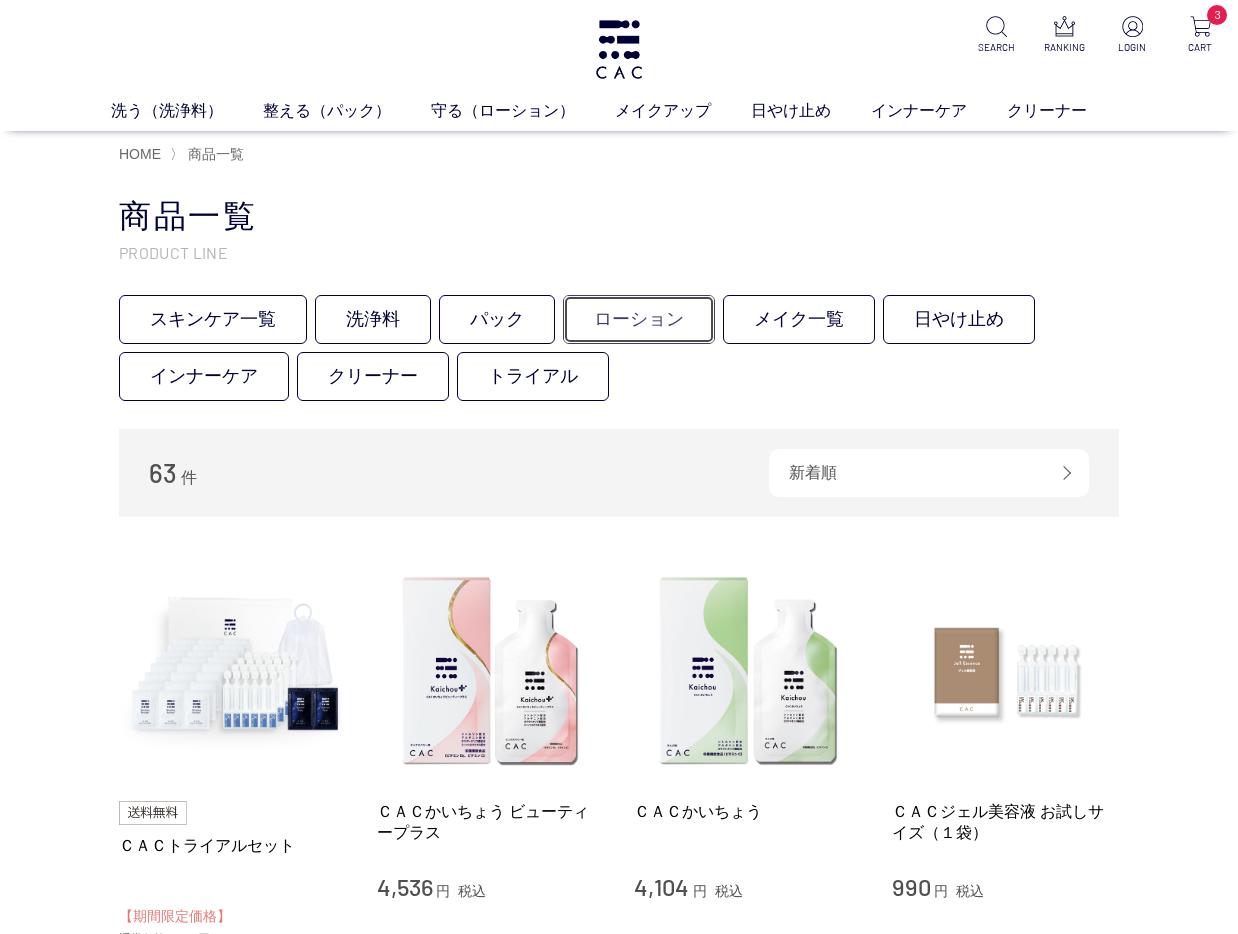 click on "ローション" at bounding box center [639, 319] 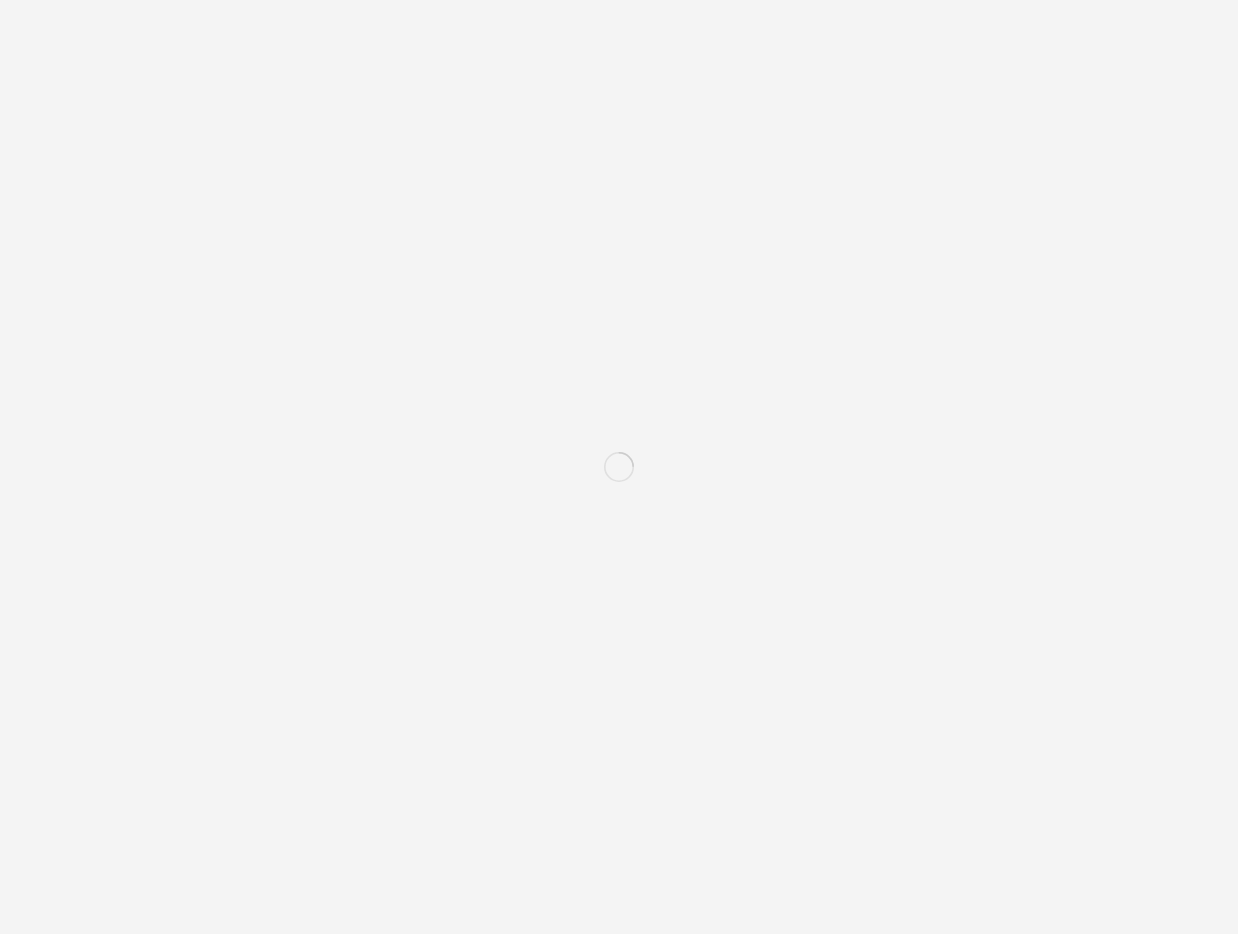 scroll, scrollTop: 0, scrollLeft: 0, axis: both 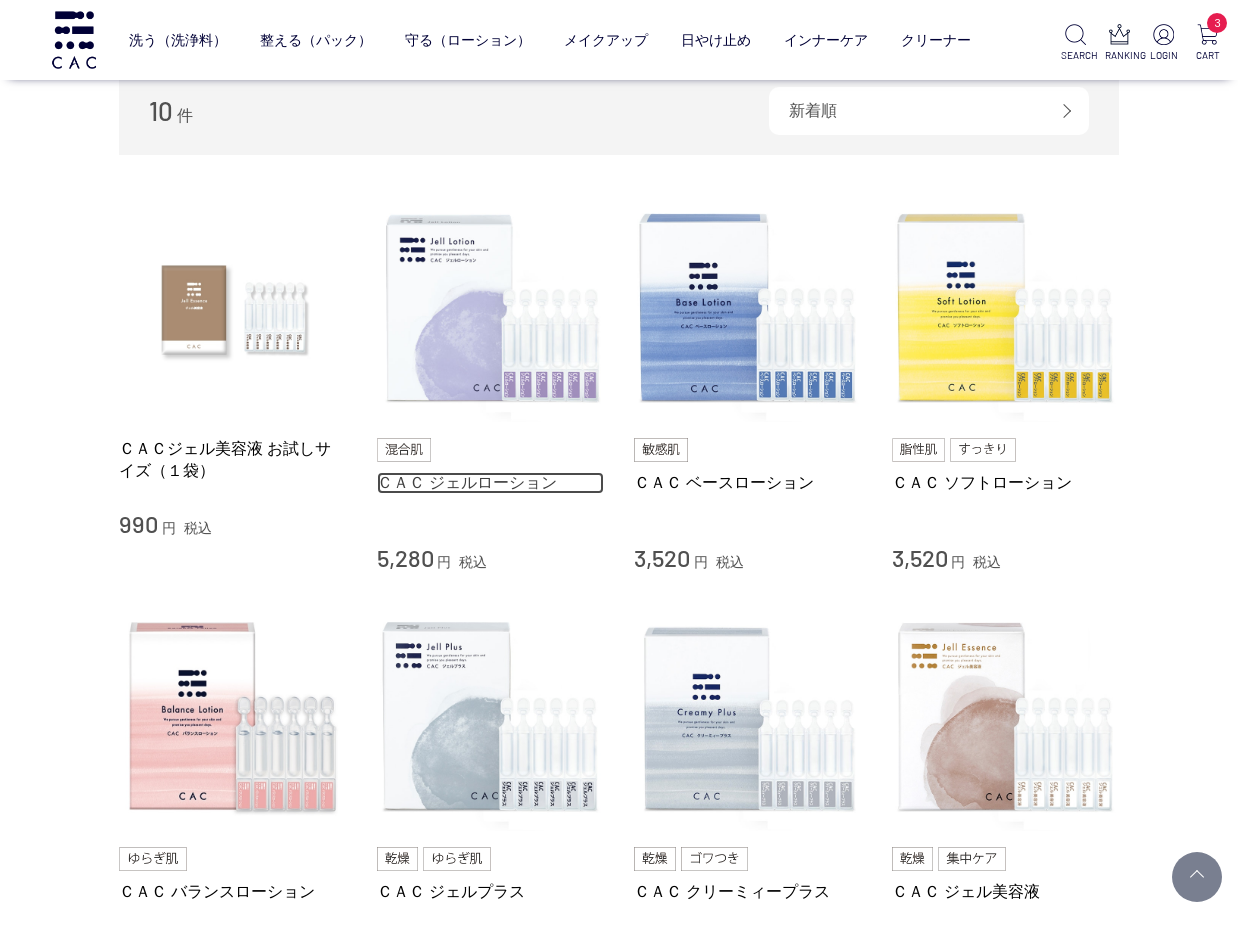 click on "ＣＡＣ ジェルローション" at bounding box center (491, 482) 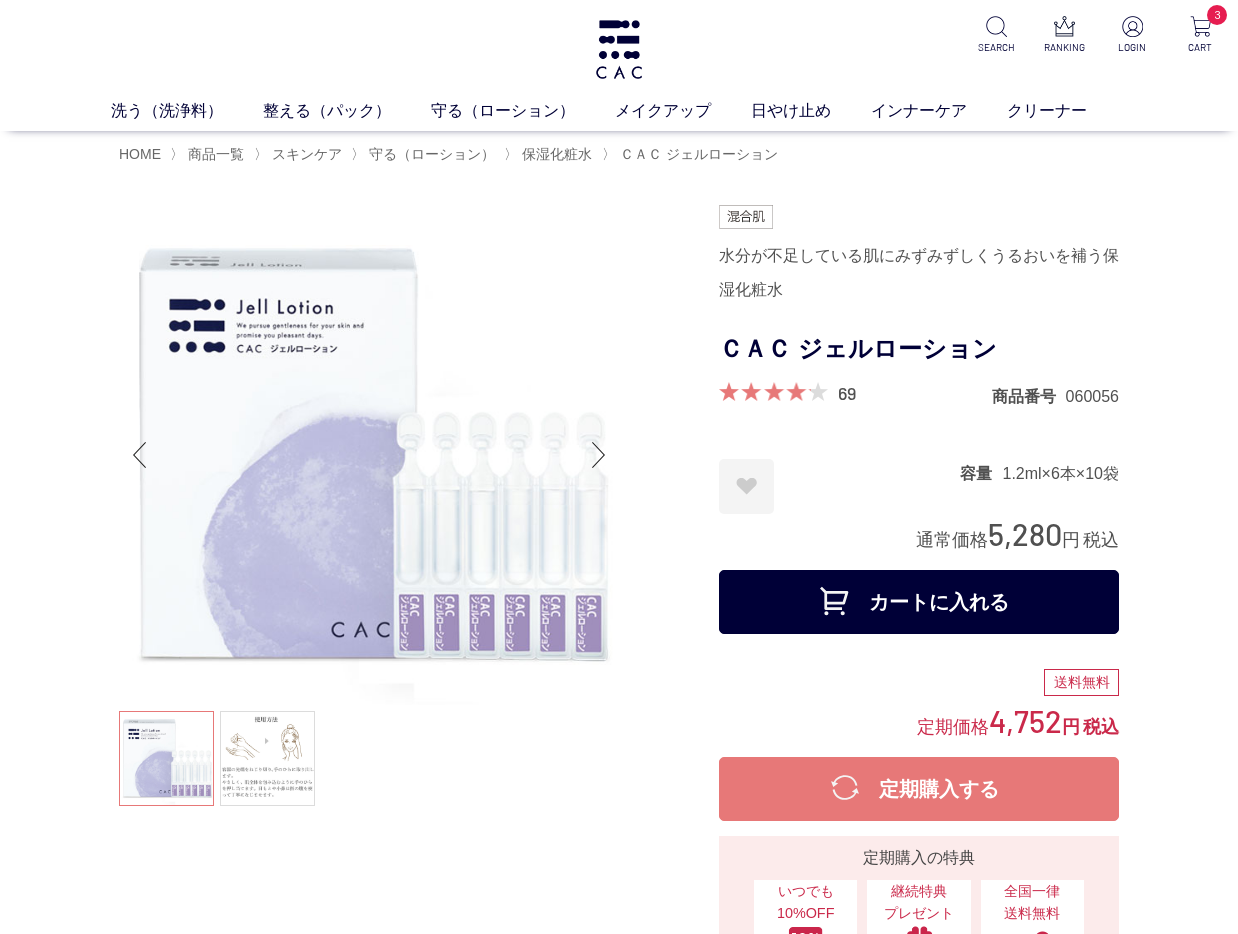 scroll, scrollTop: 0, scrollLeft: 0, axis: both 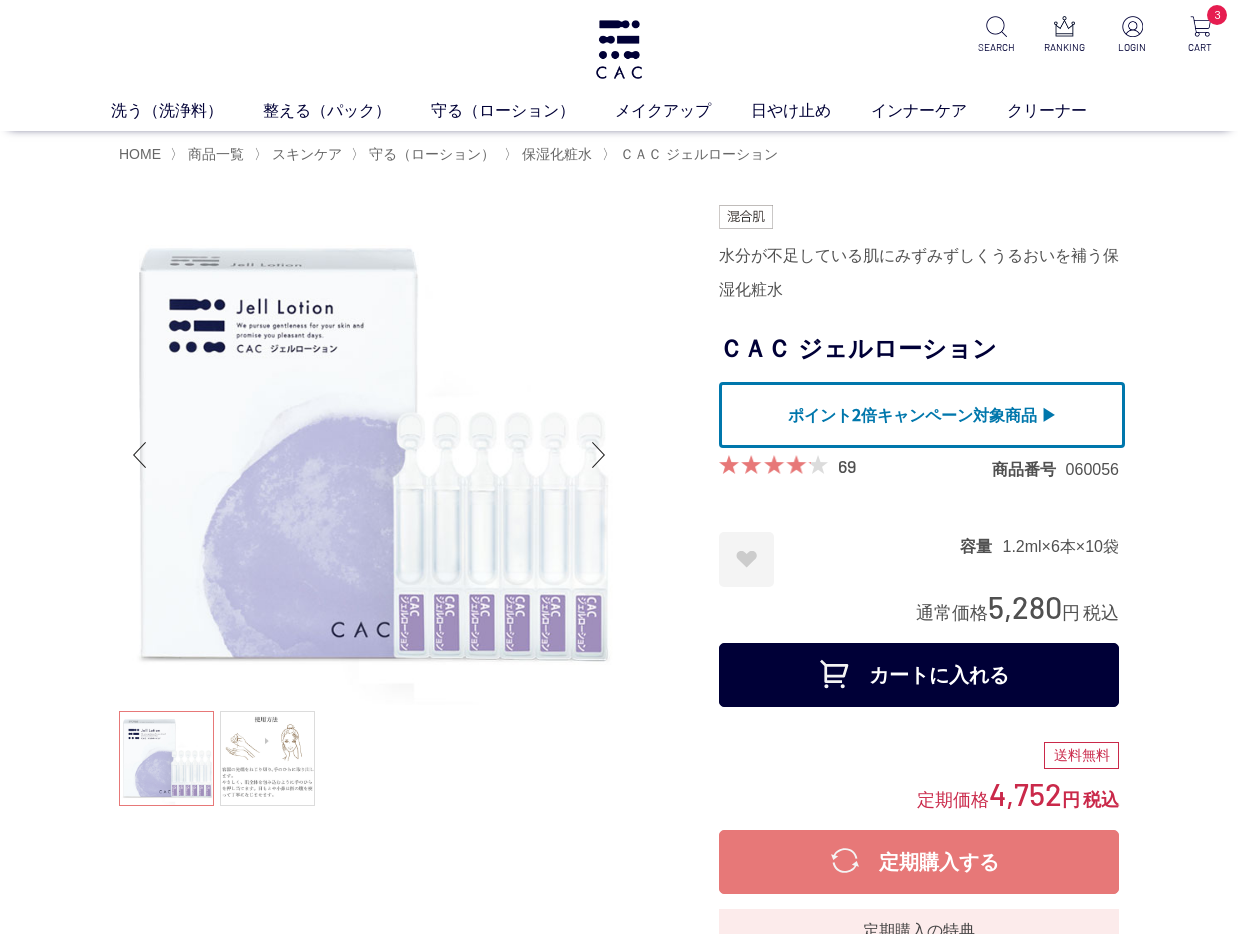 click on "カートに入れる" at bounding box center (919, 675) 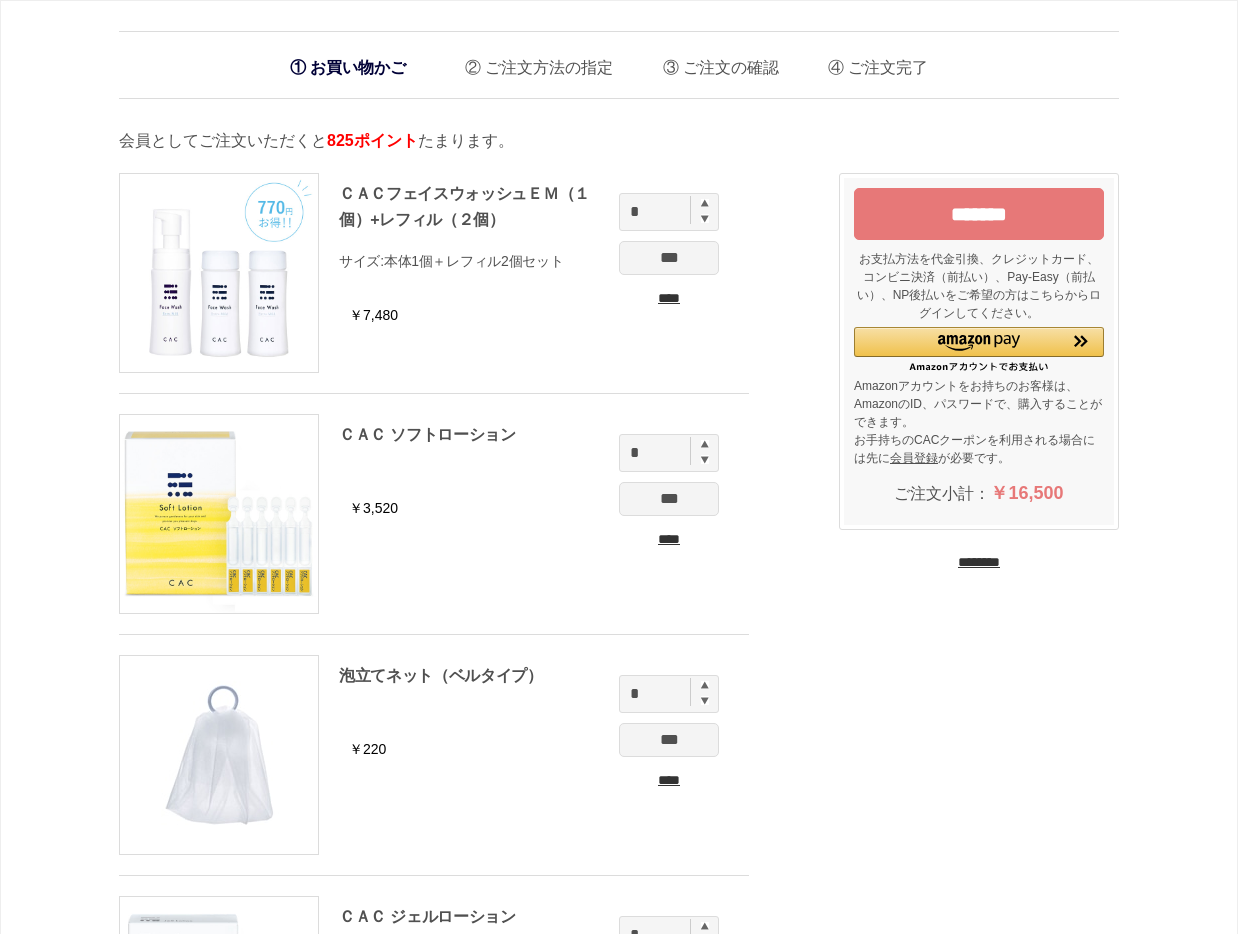 scroll, scrollTop: 0, scrollLeft: 0, axis: both 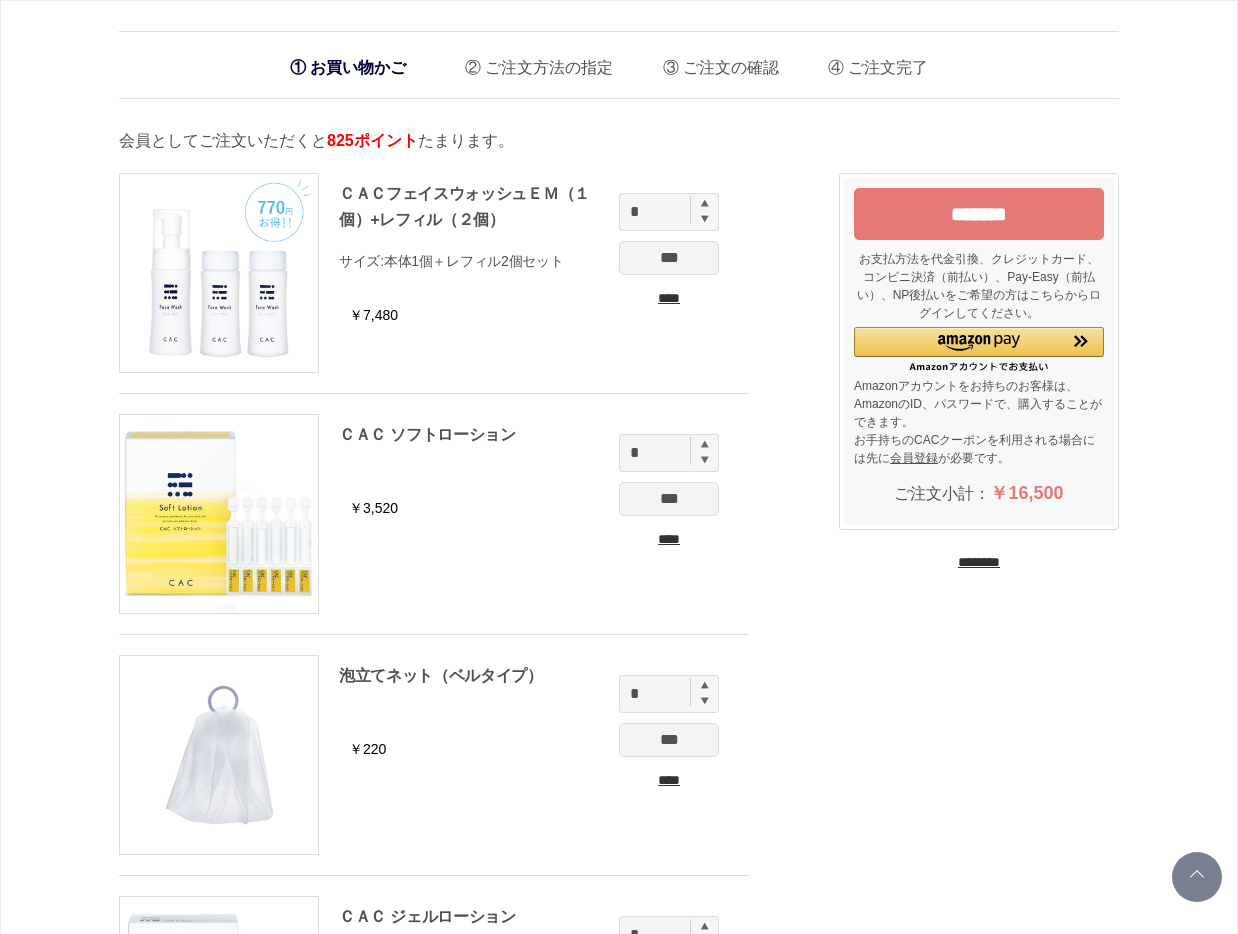 click on "********" at bounding box center (979, 562) 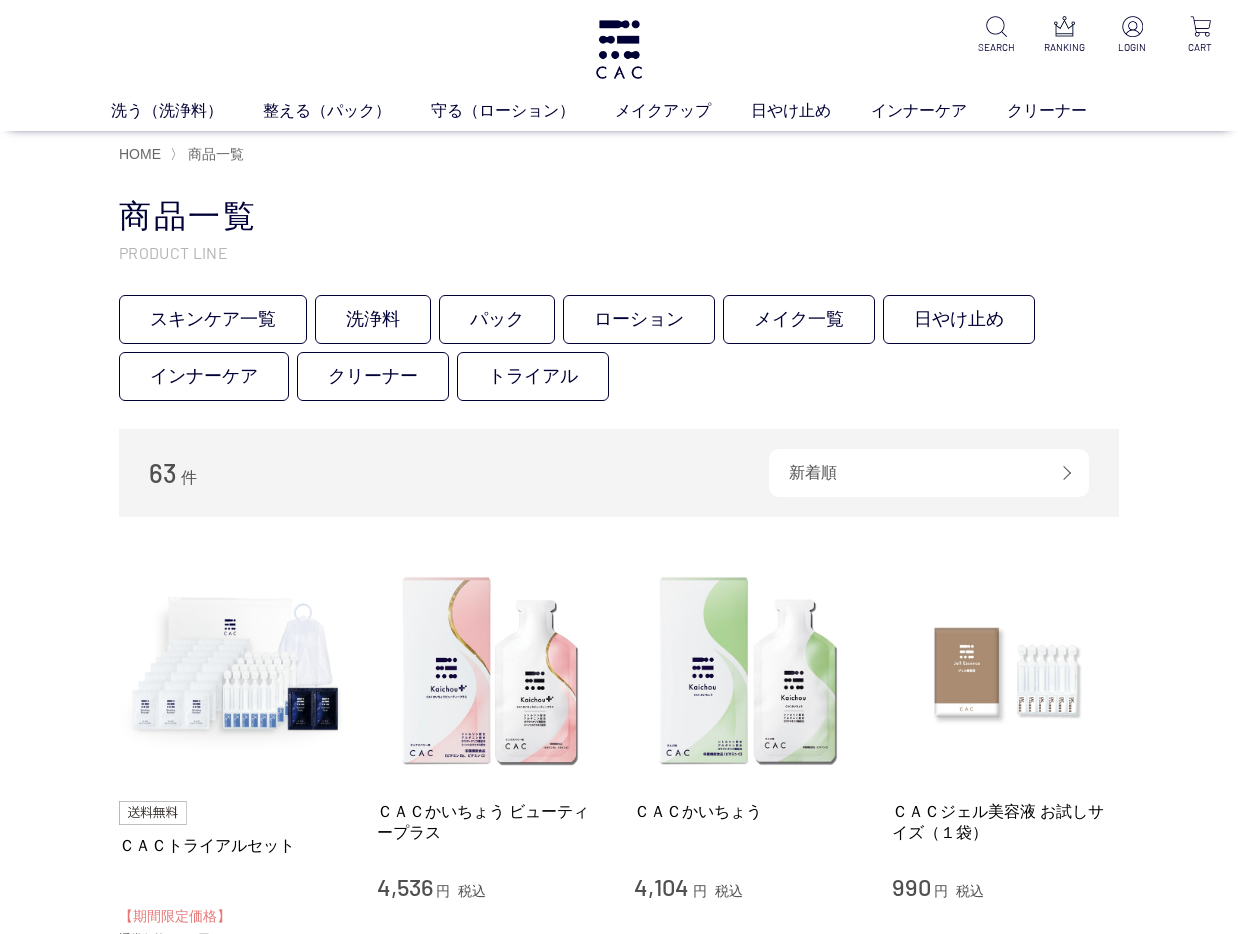 scroll, scrollTop: 0, scrollLeft: 0, axis: both 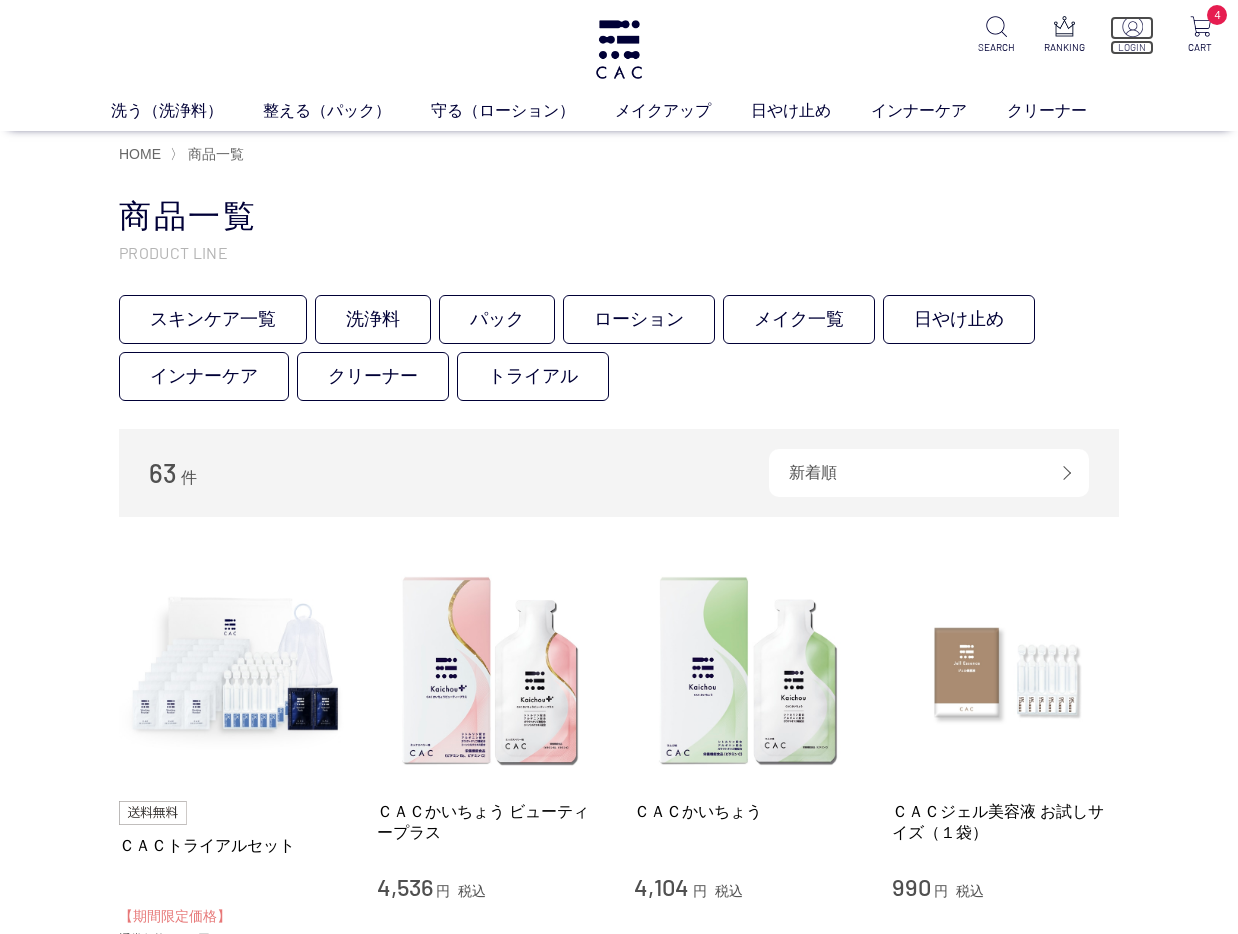 click at bounding box center (1132, 26) 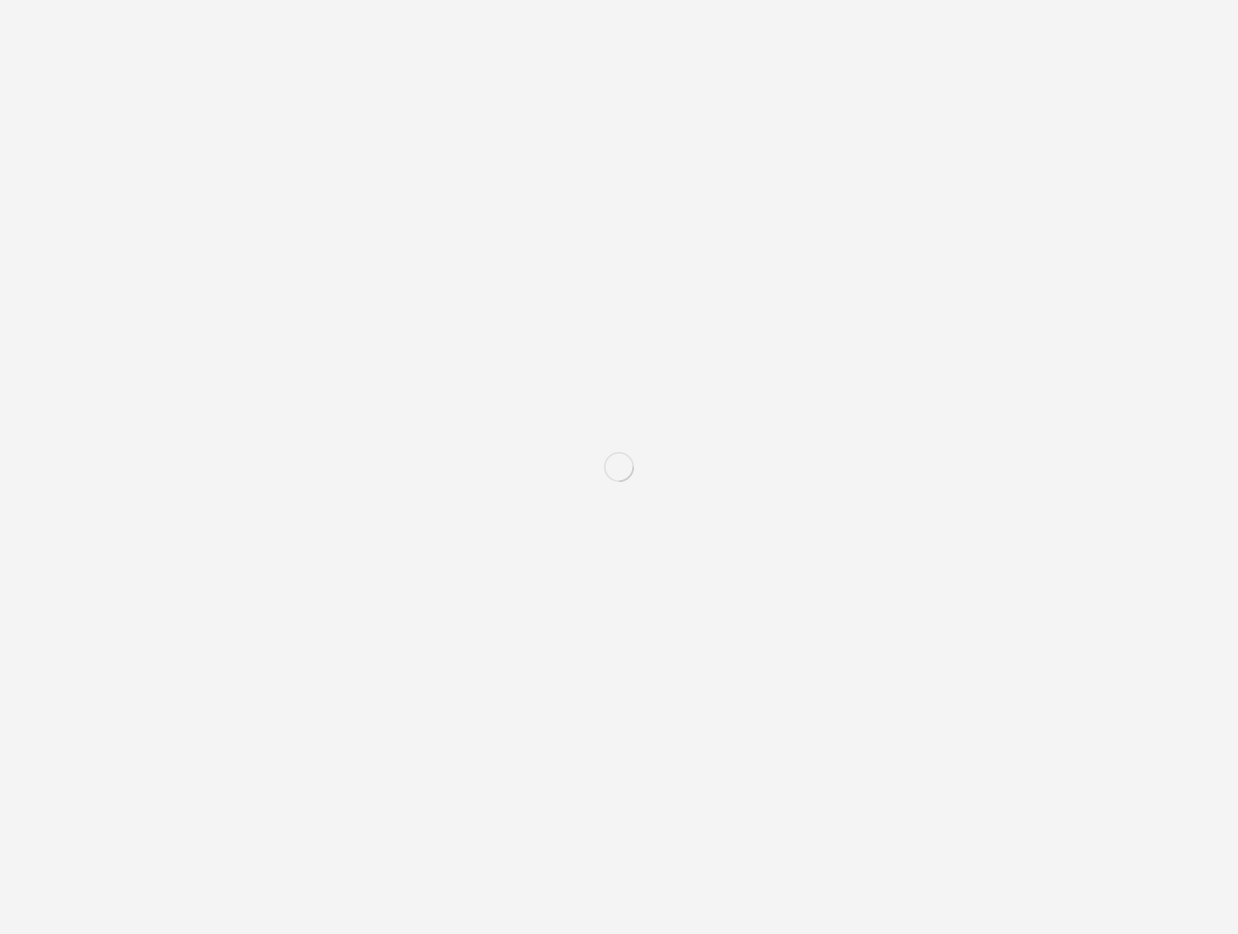 scroll, scrollTop: 0, scrollLeft: 0, axis: both 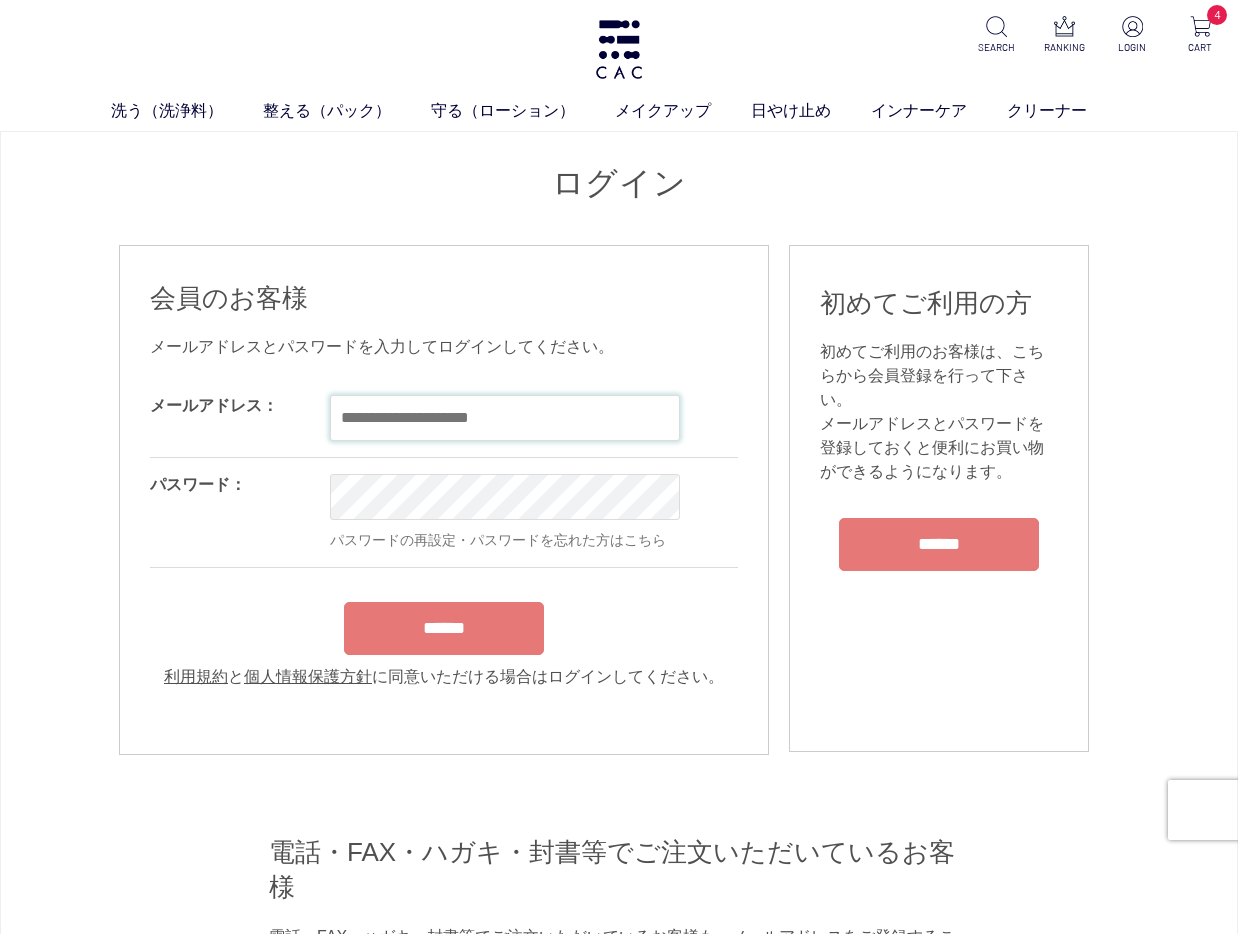 click at bounding box center [505, 418] 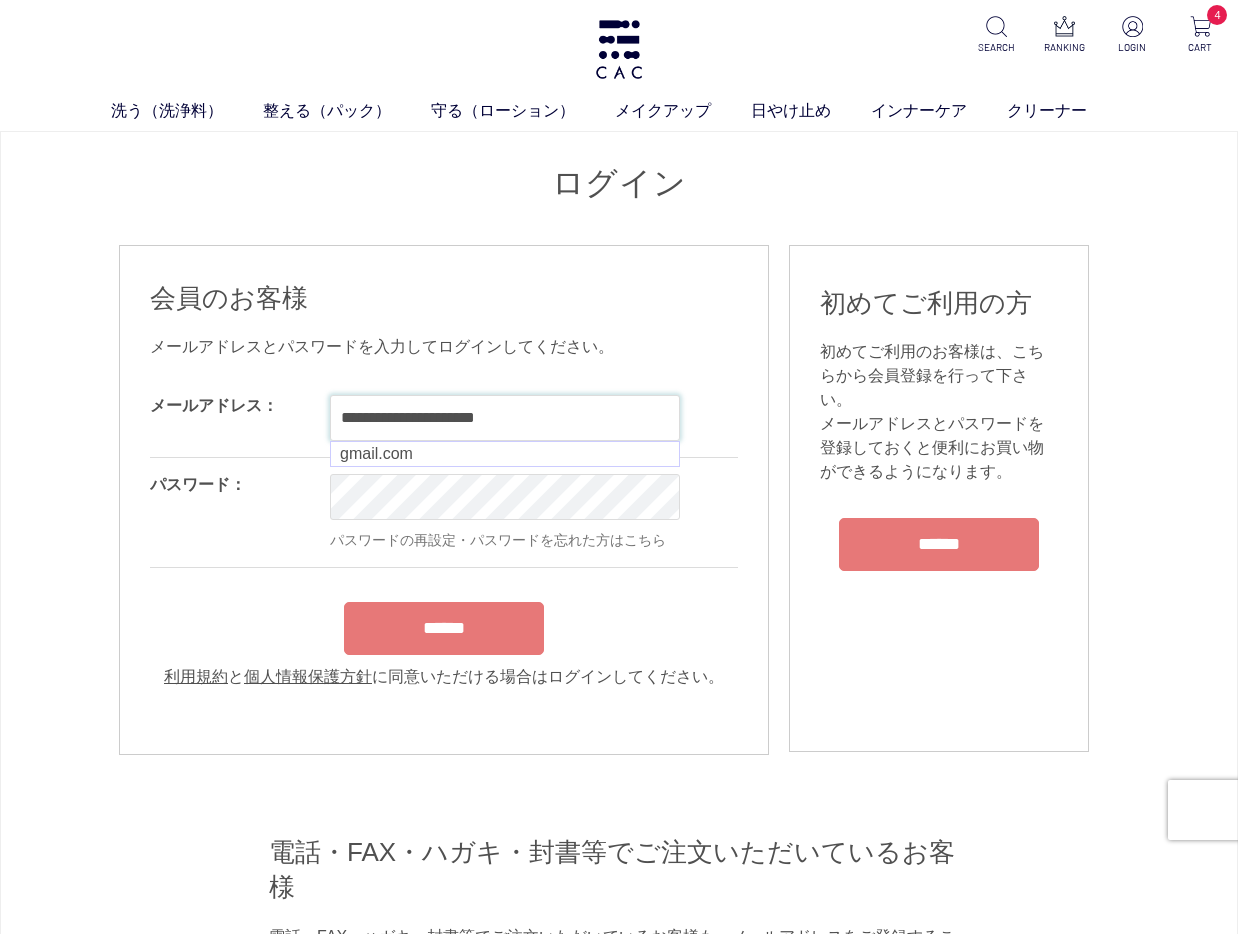 type on "**********" 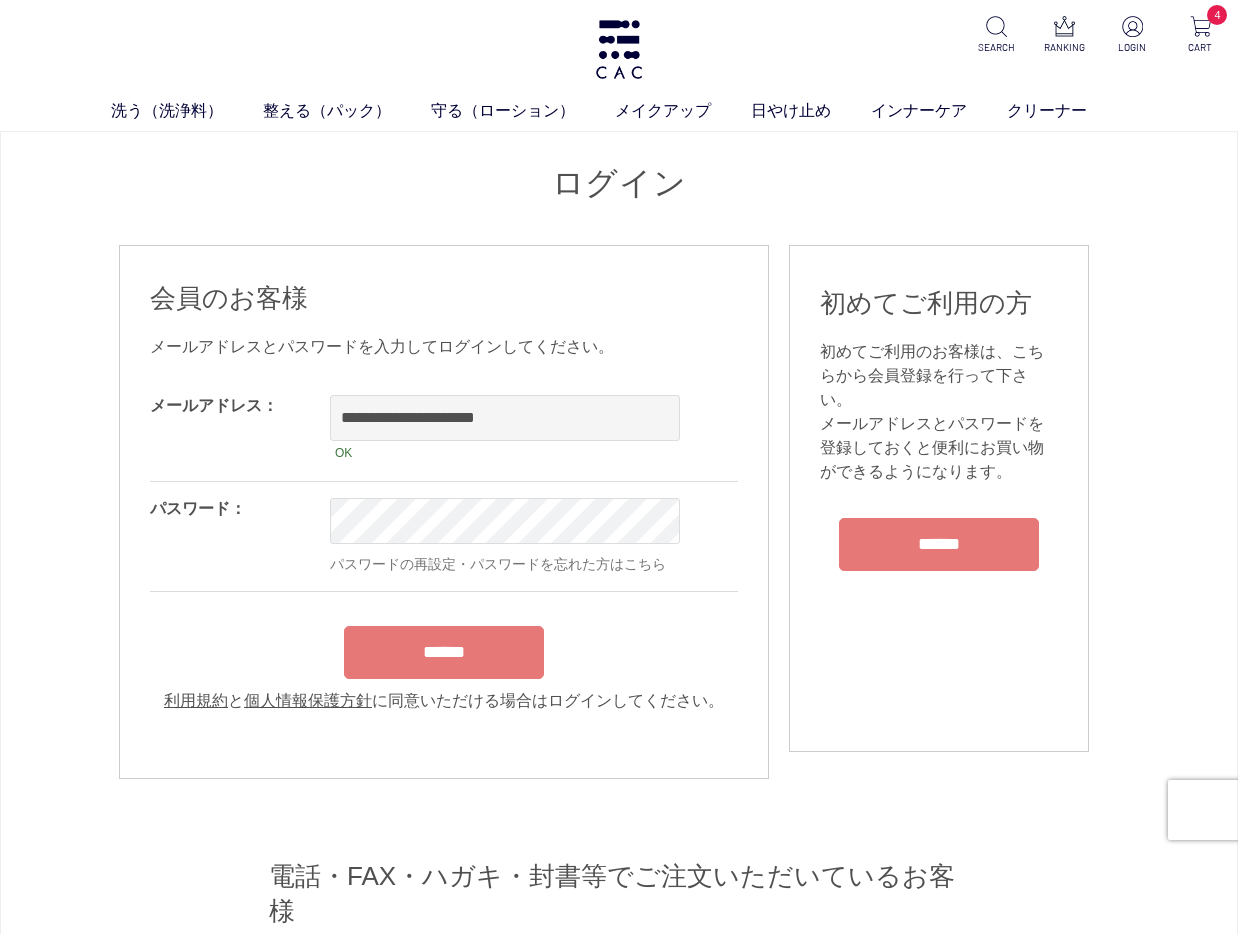 click on "******" at bounding box center (444, 647) 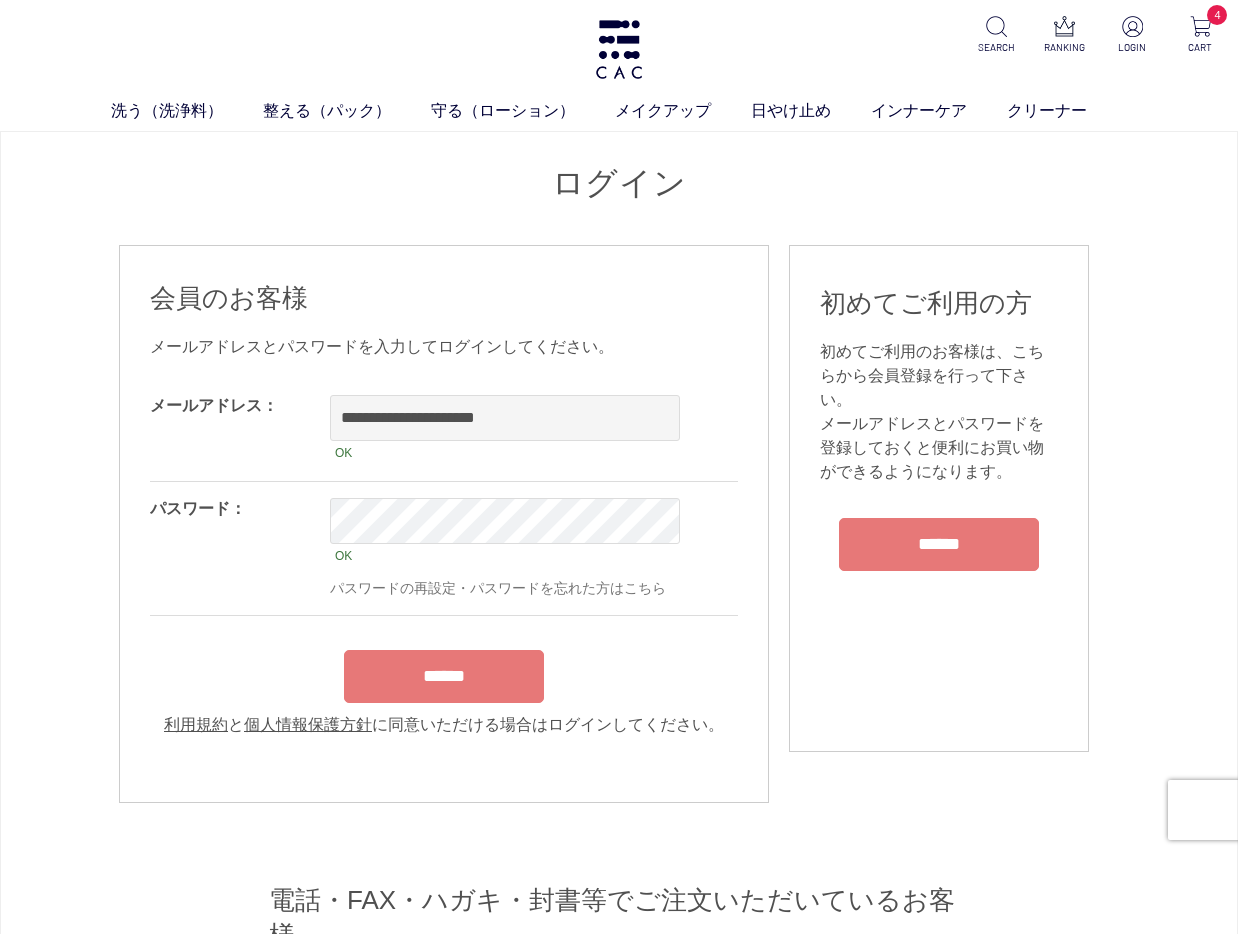 click on "******" at bounding box center (444, 676) 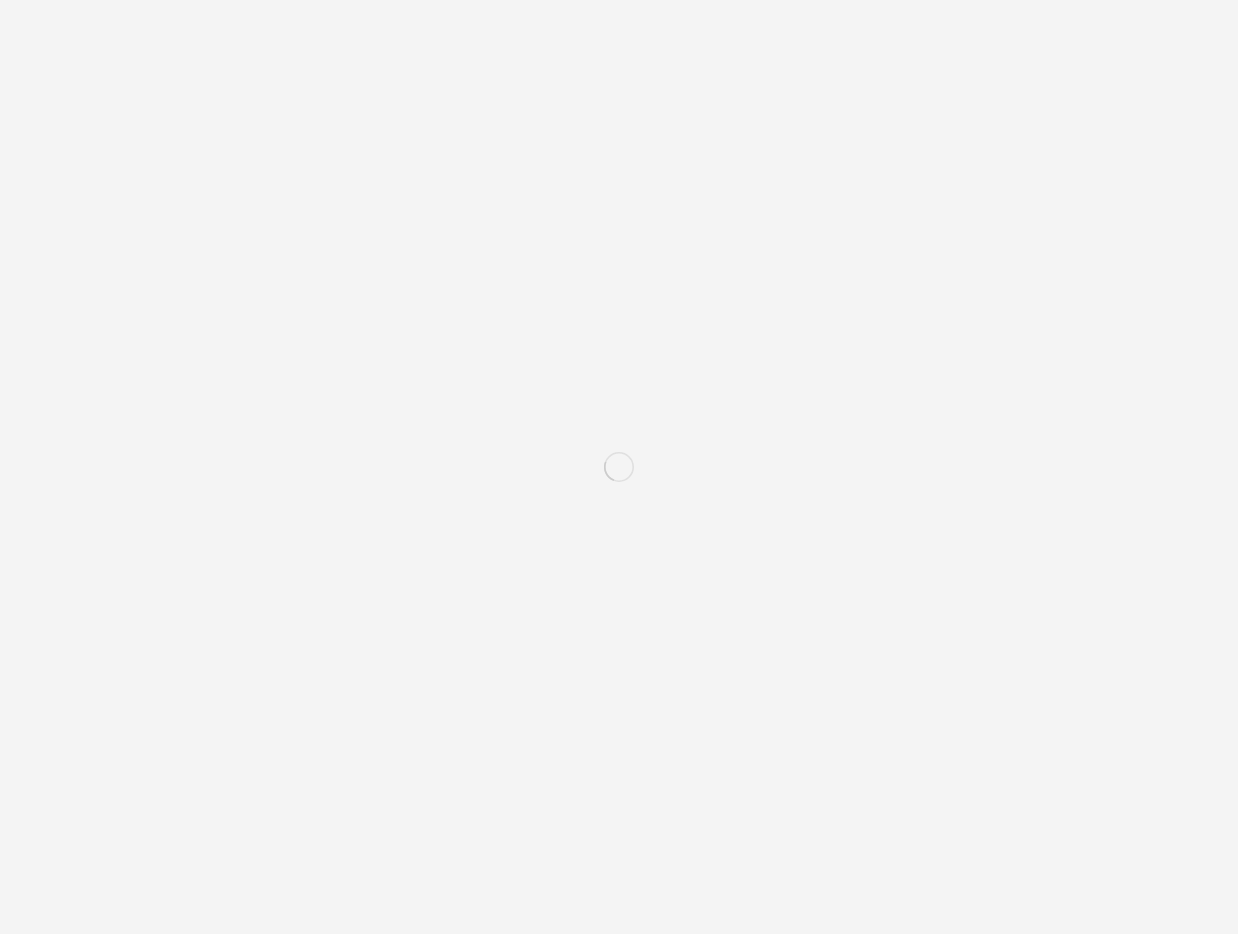 scroll, scrollTop: 0, scrollLeft: 0, axis: both 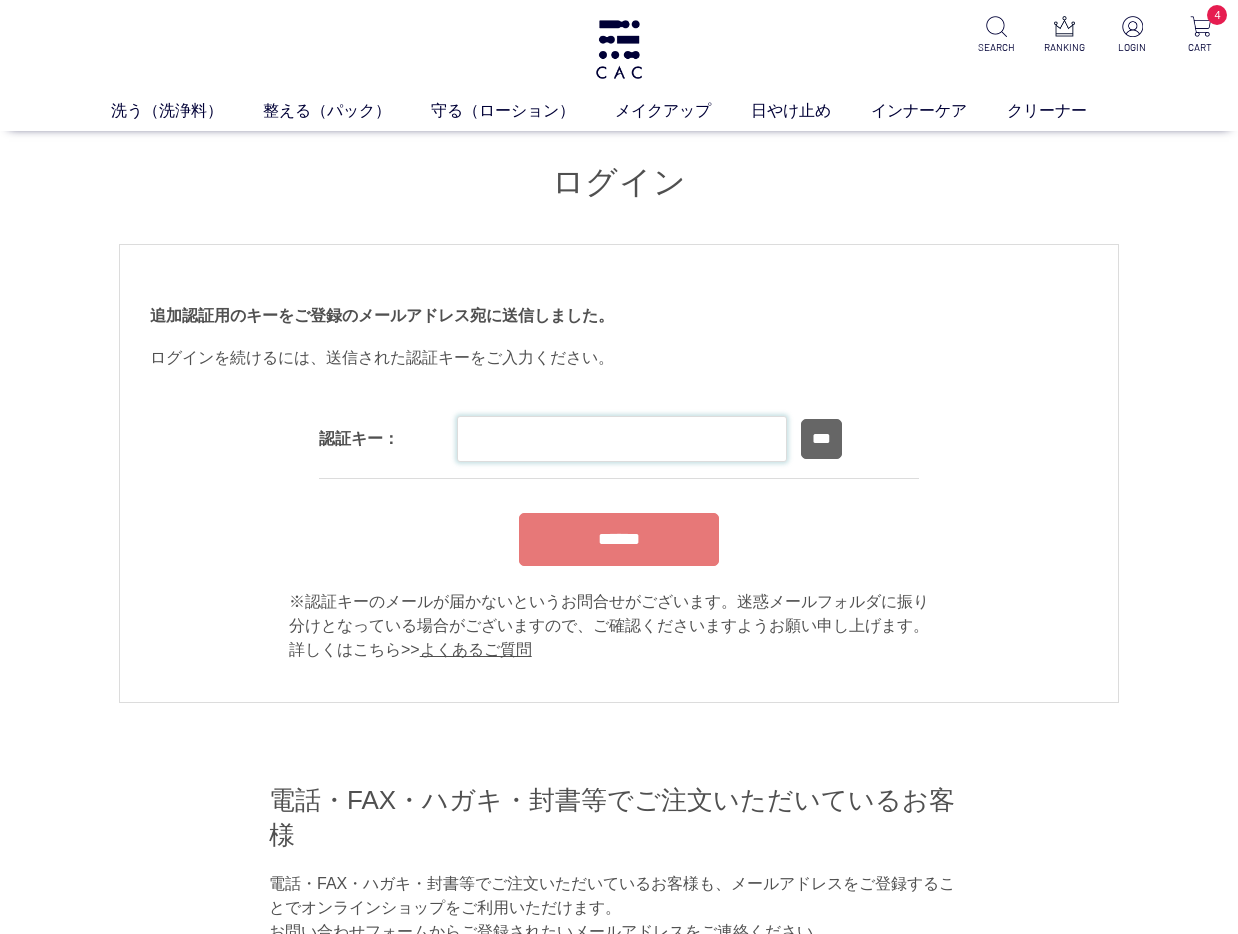 click at bounding box center [622, 439] 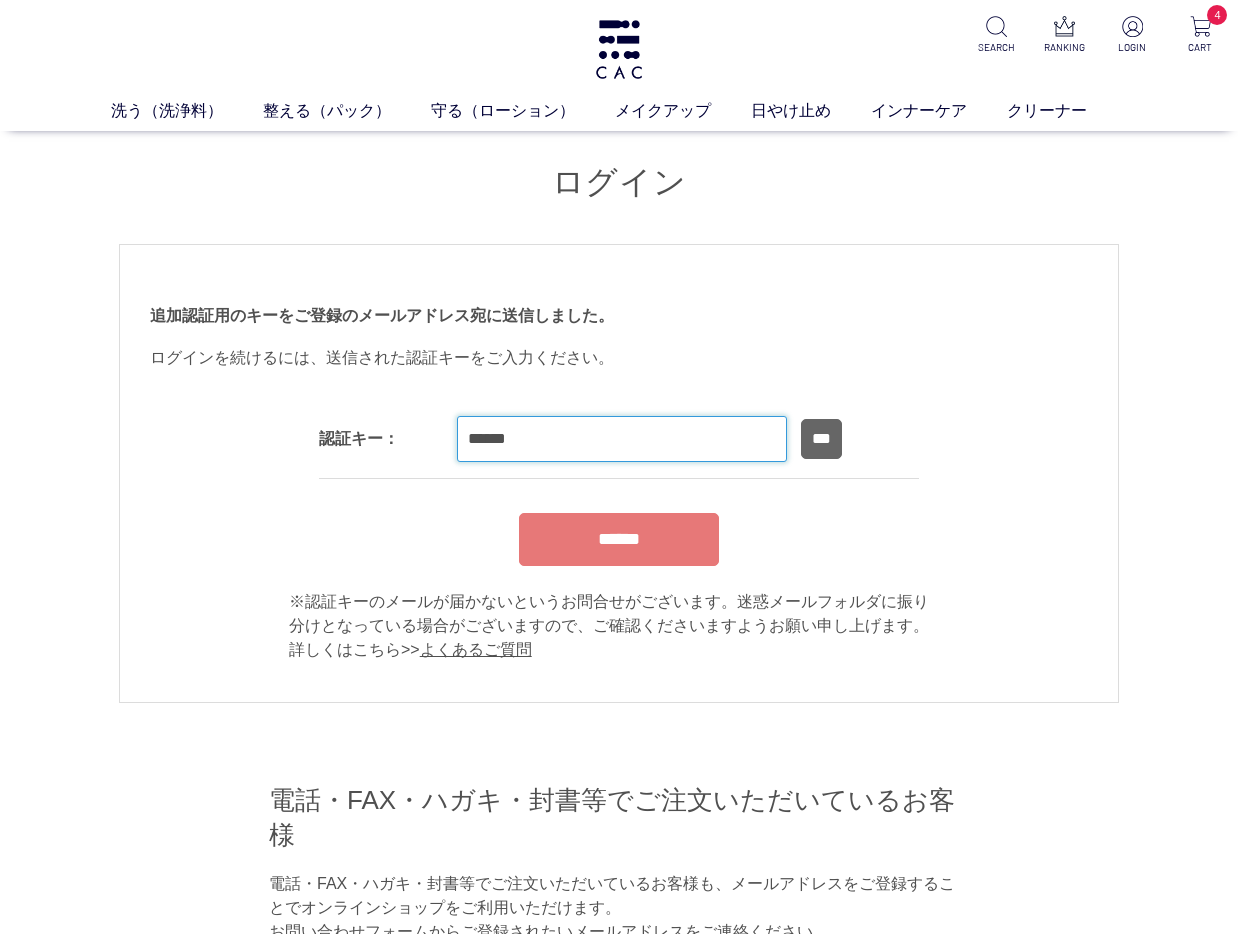 type on "******" 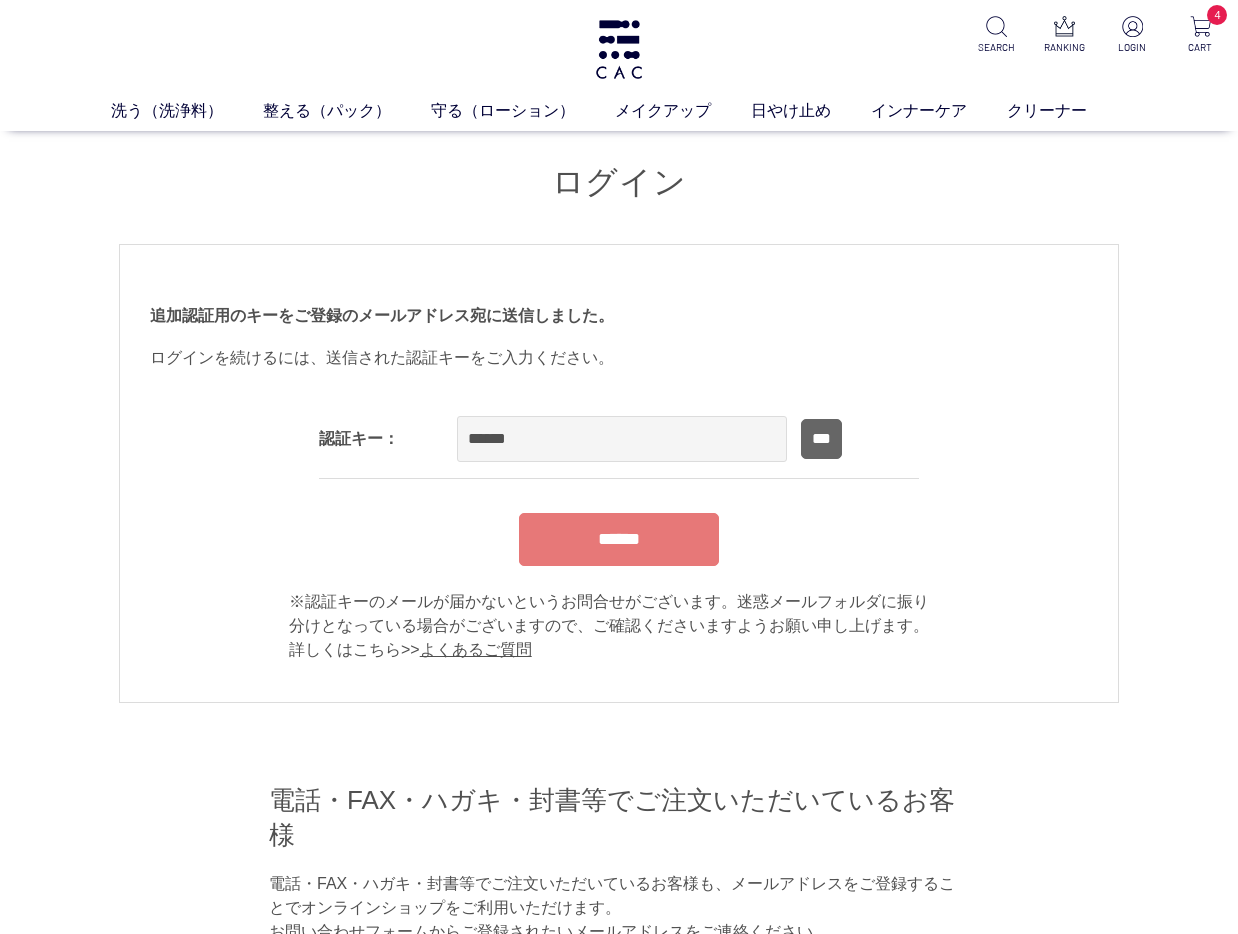 click on "******" at bounding box center [619, 539] 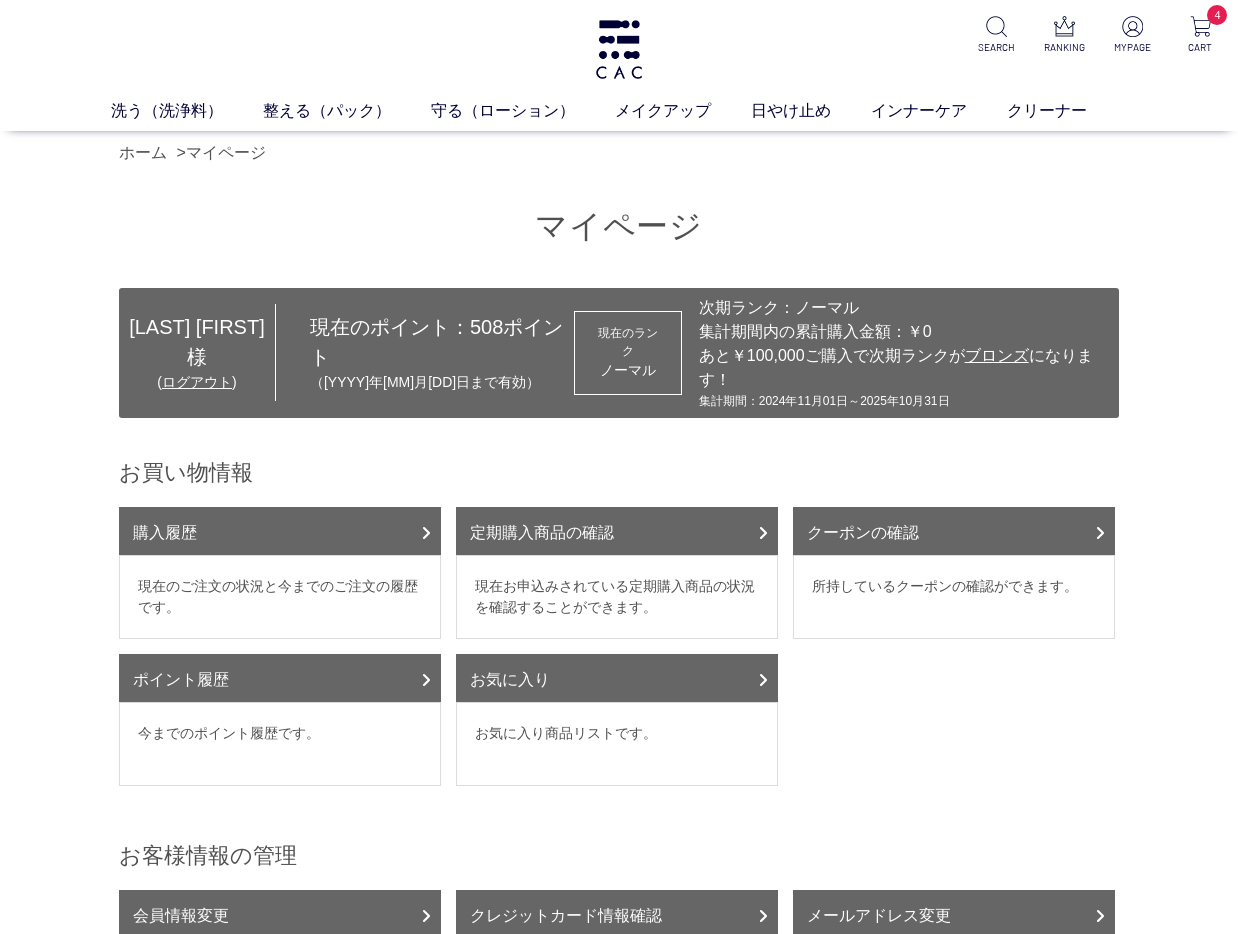 scroll, scrollTop: 0, scrollLeft: 0, axis: both 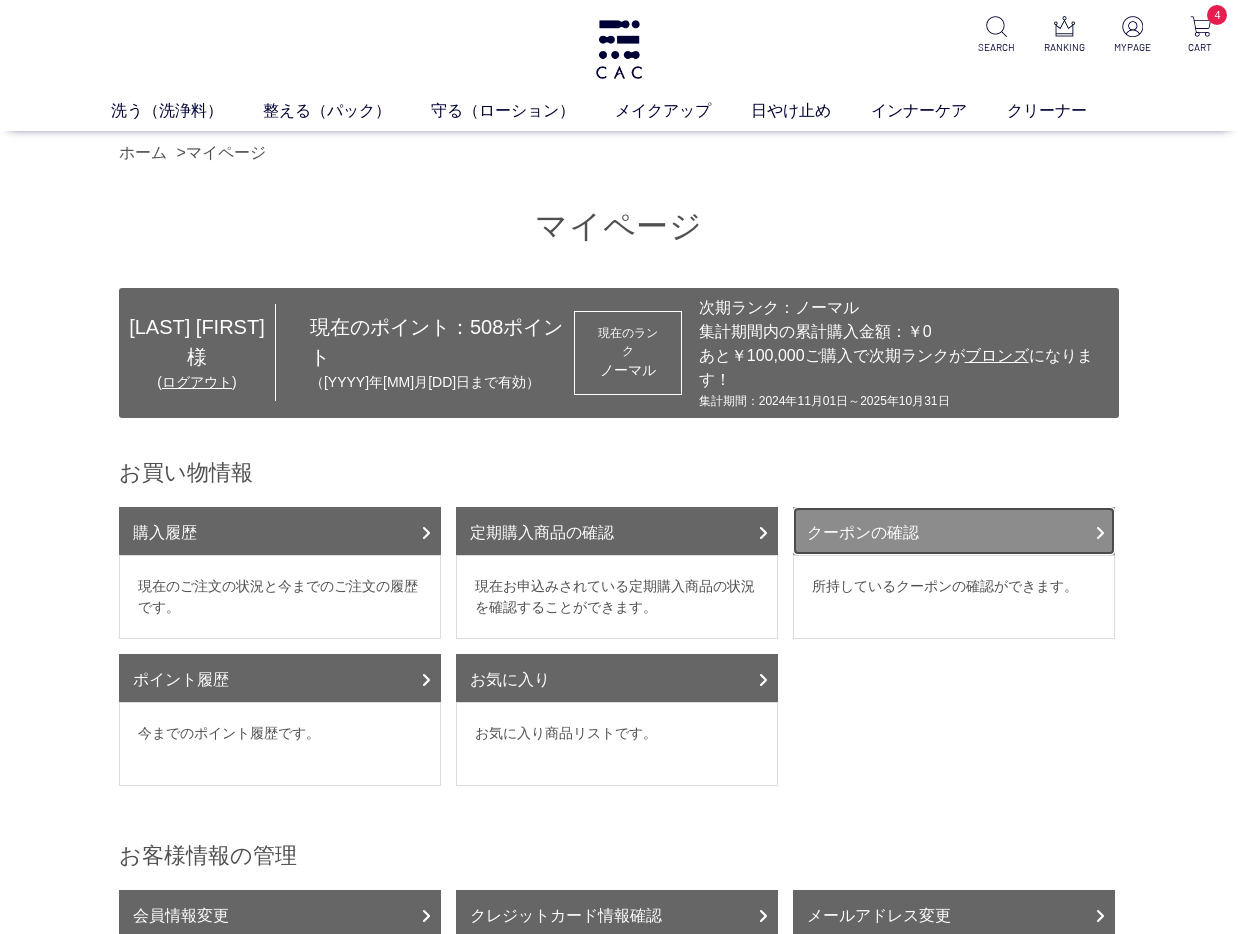 click on "クーポンの確認" at bounding box center (954, 531) 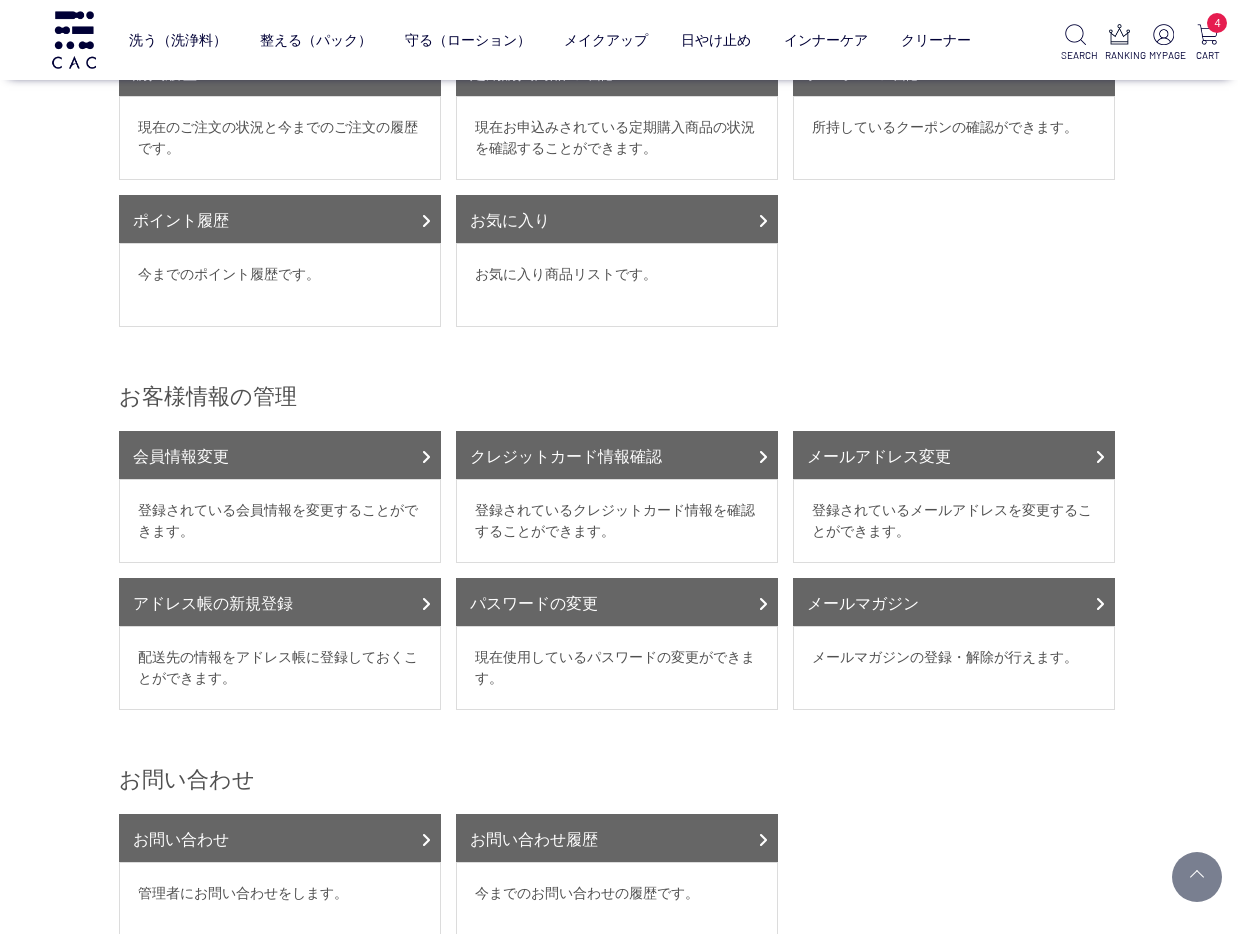scroll, scrollTop: 0, scrollLeft: 0, axis: both 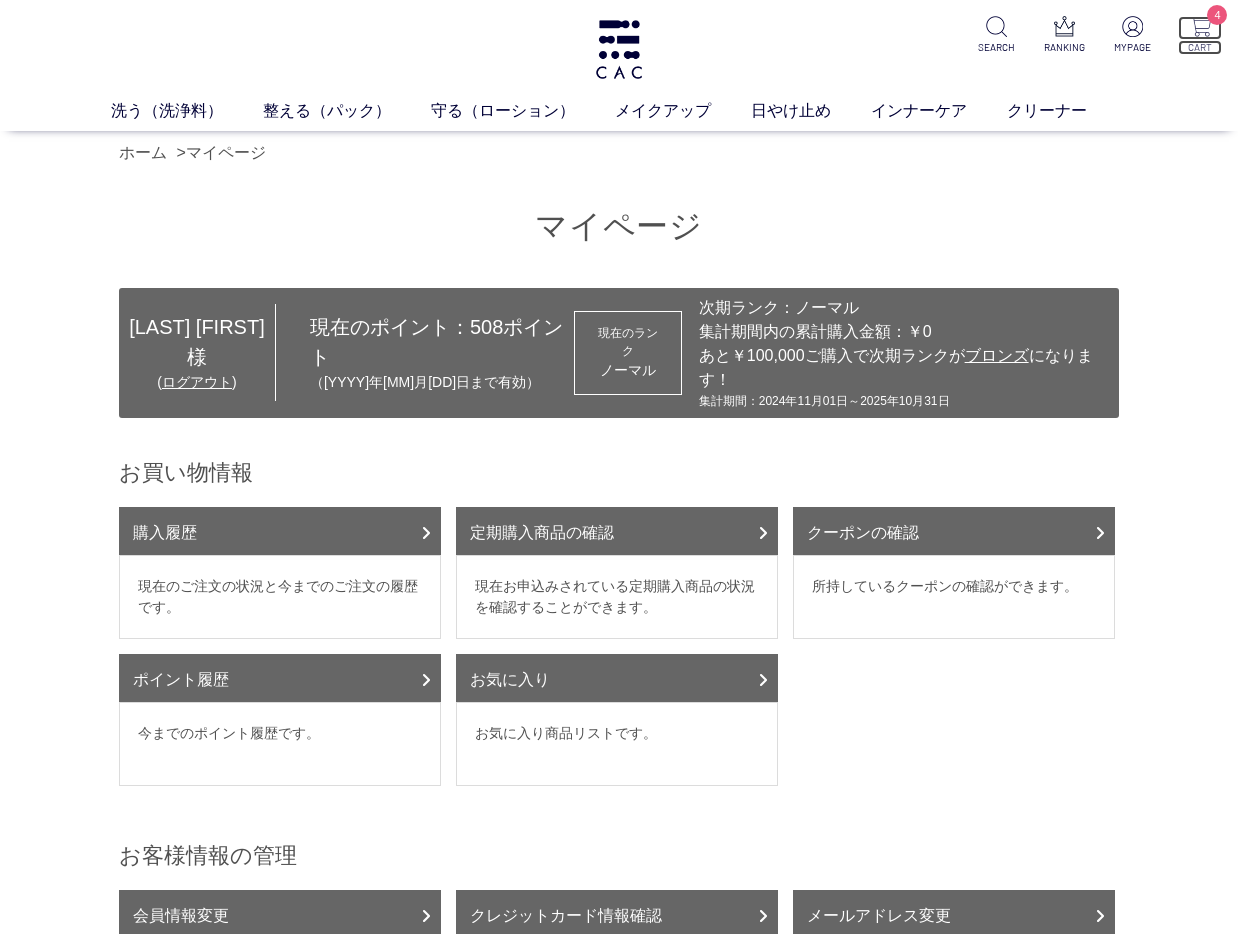 click on "4" at bounding box center [1200, 28] 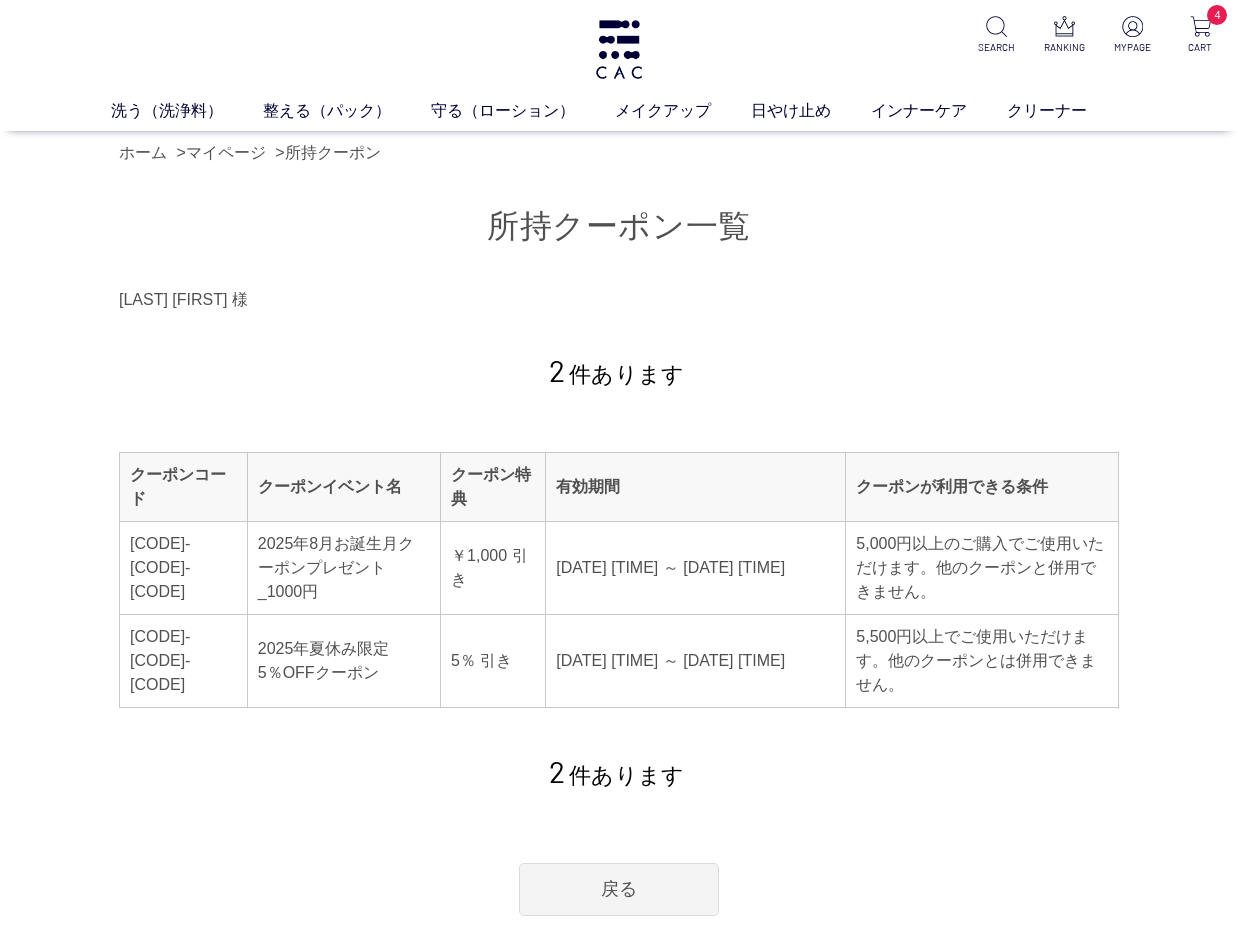 scroll, scrollTop: 0, scrollLeft: 0, axis: both 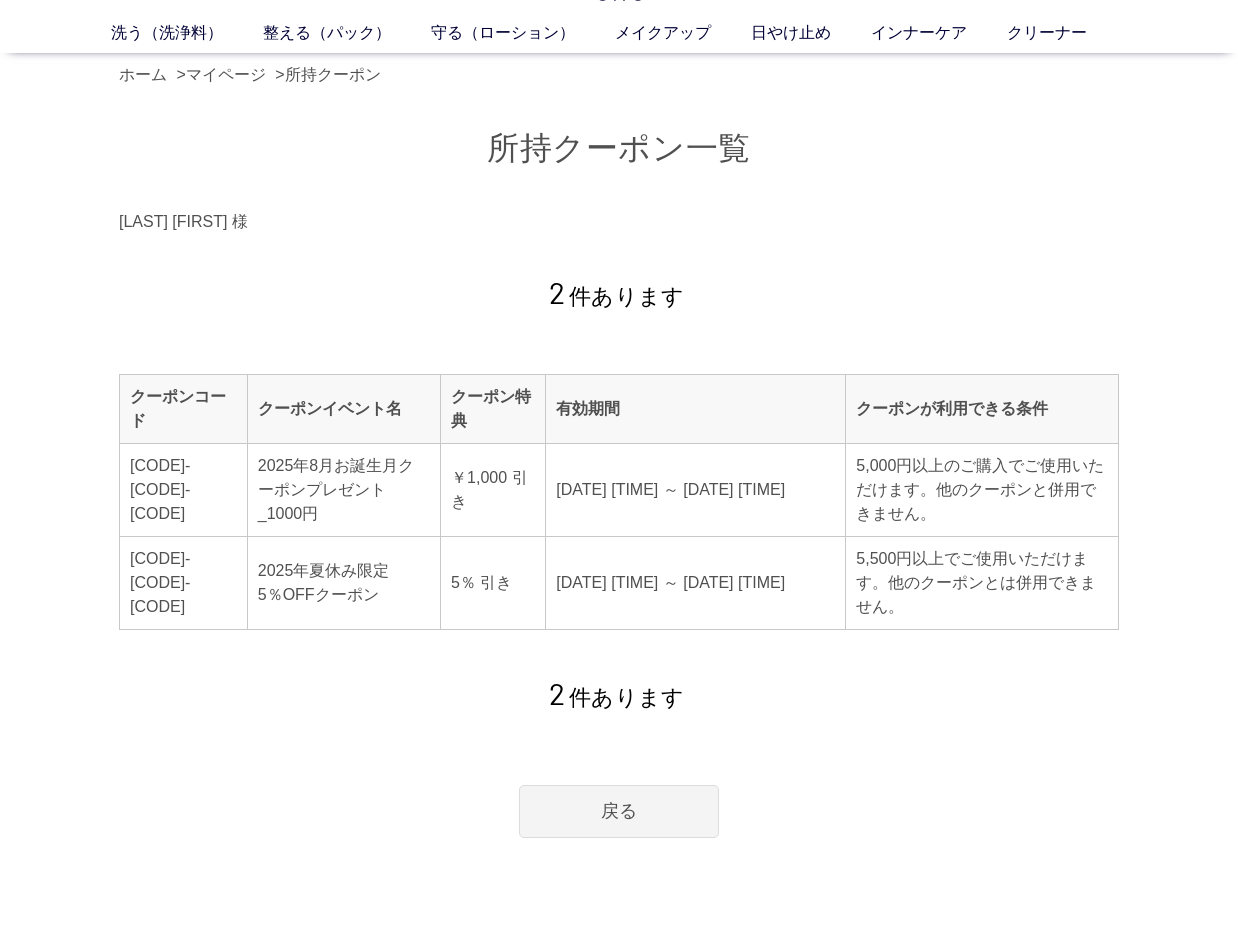click on "[LICENSE_NUMBER]" at bounding box center (160, 489) 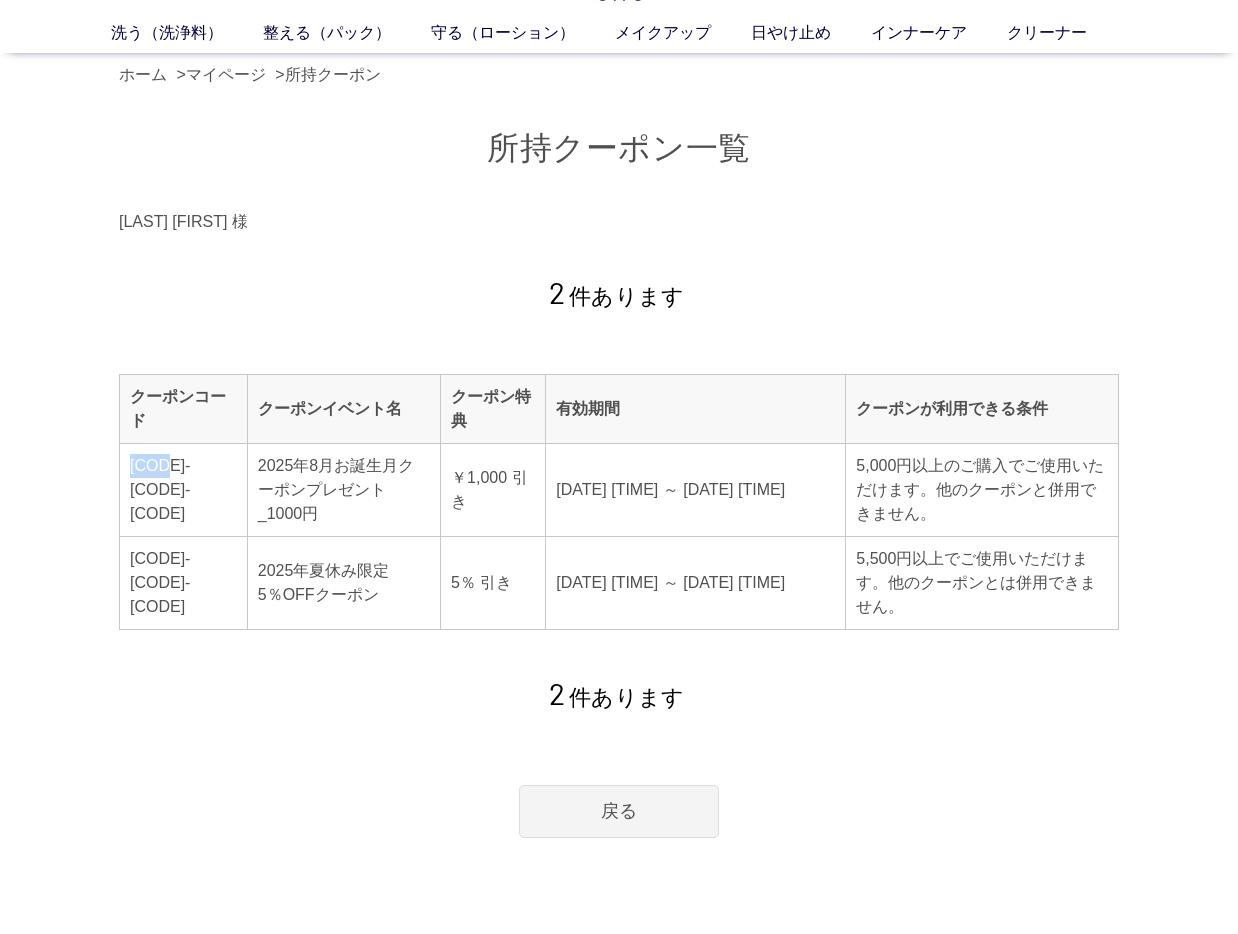 click on "5W7Y-X35Q-WJPT" at bounding box center (160, 489) 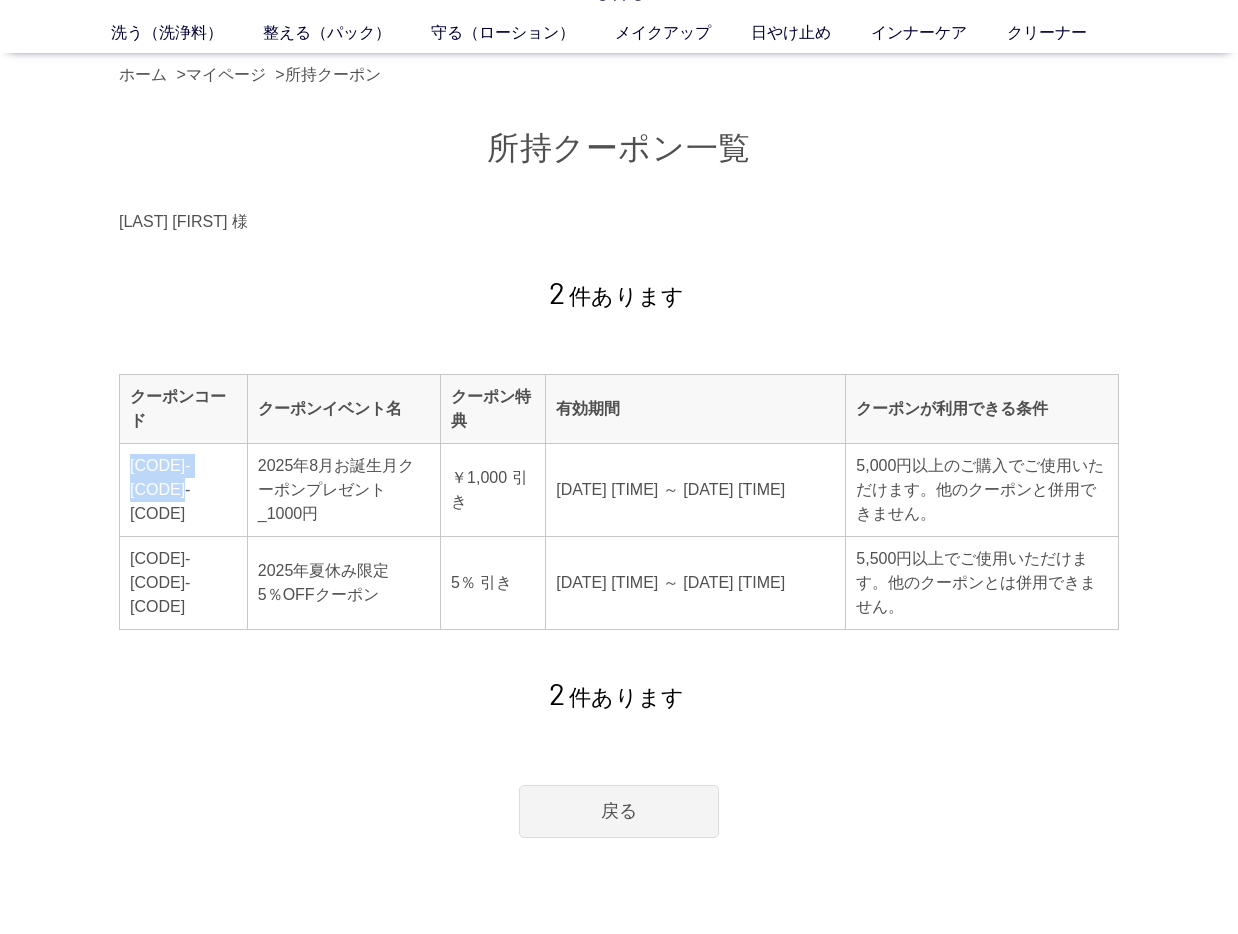 drag, startPoint x: 133, startPoint y: 475, endPoint x: 209, endPoint y: 496, distance: 78.84795 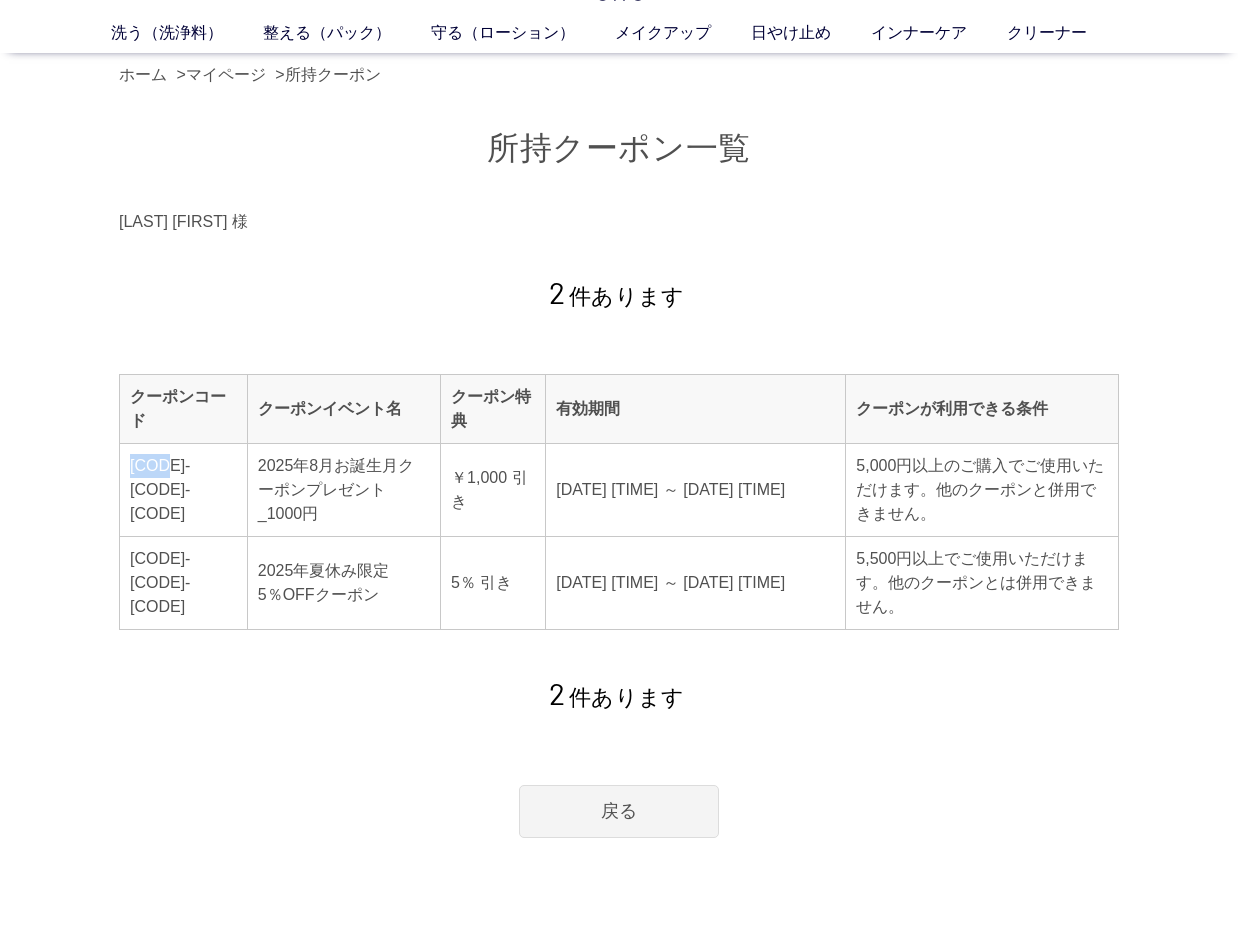 click on "5W7Y-X35Q-WJPT" at bounding box center (160, 489) 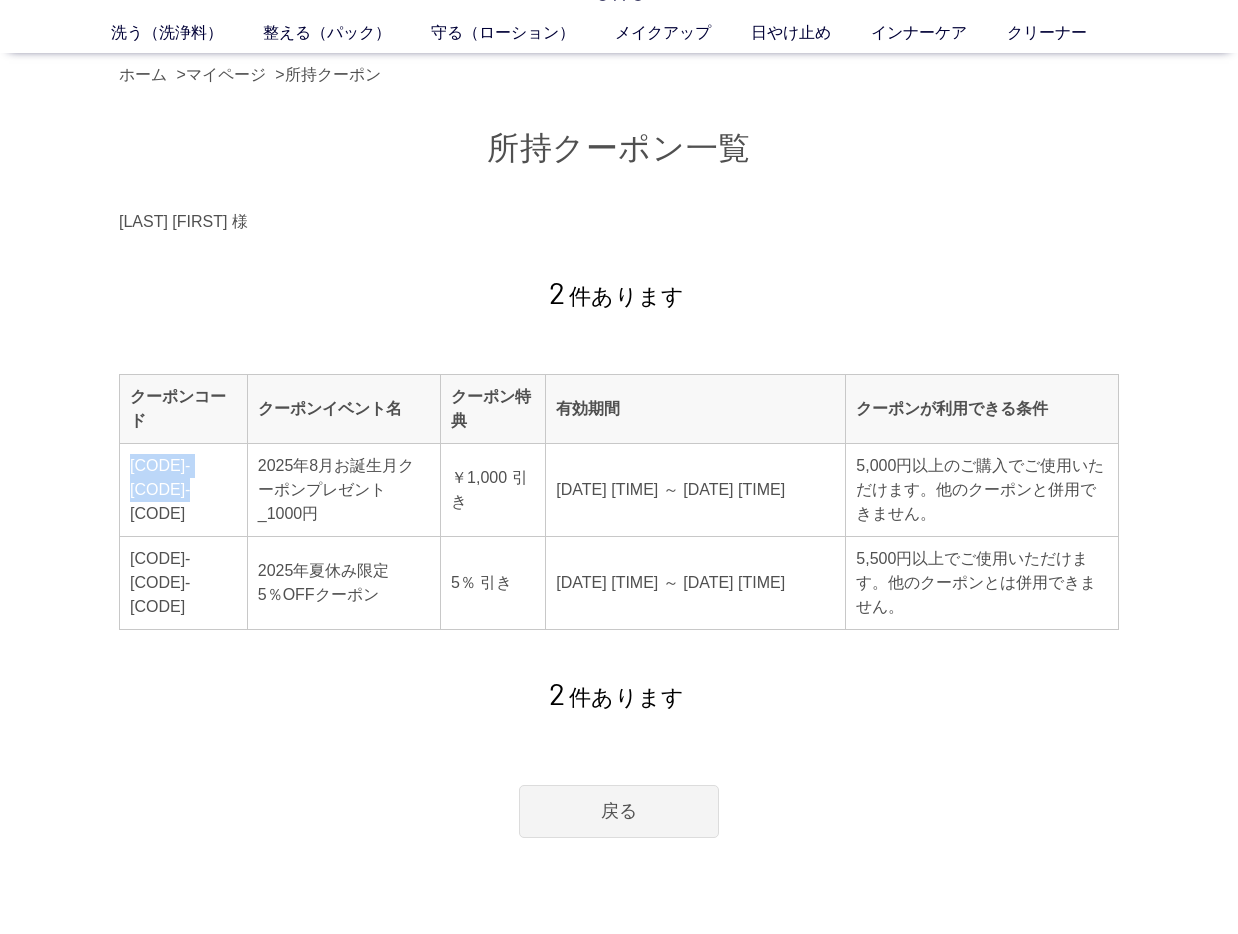 drag, startPoint x: 132, startPoint y: 476, endPoint x: 210, endPoint y: 501, distance: 81.908485 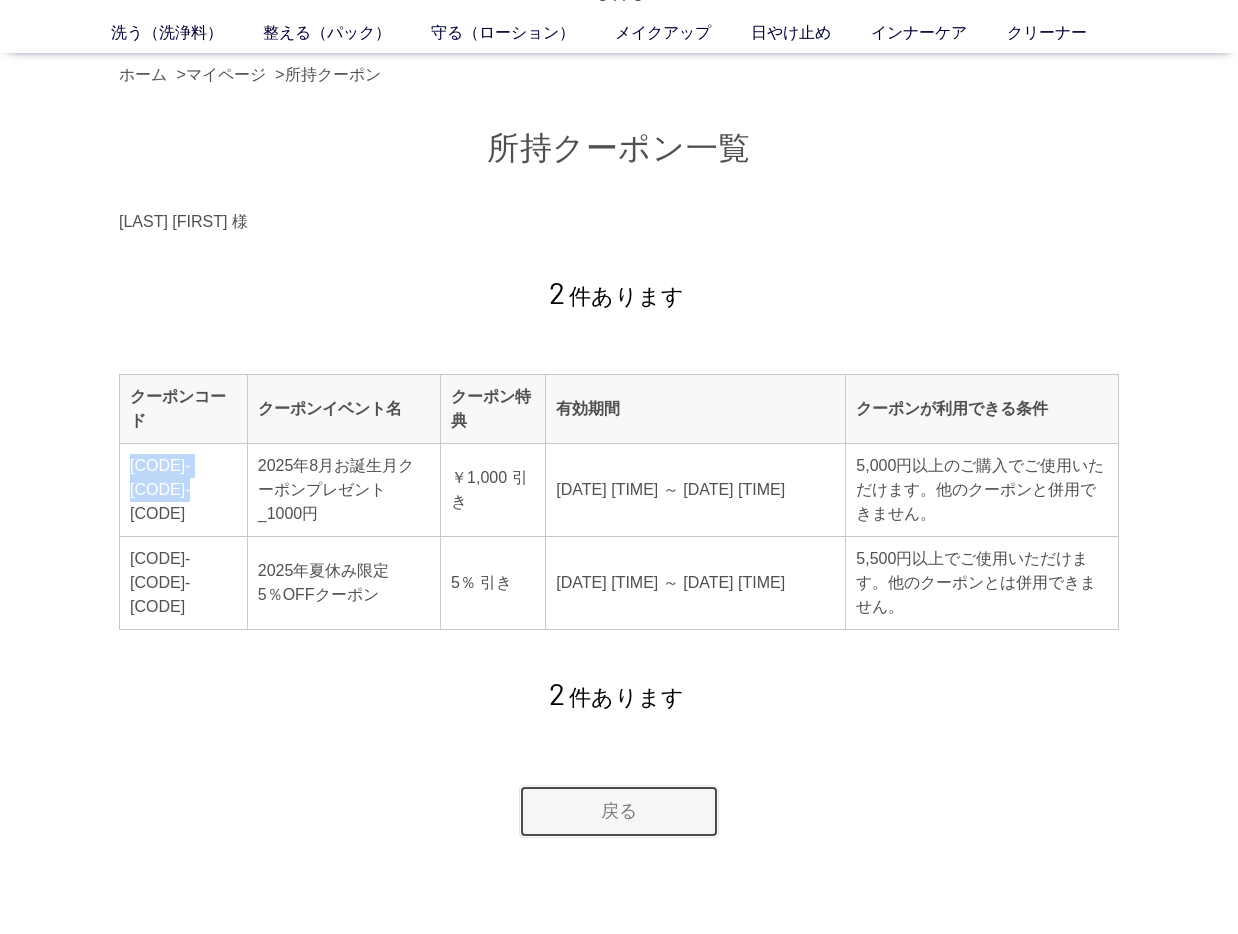 click on "戻る" at bounding box center [619, 811] 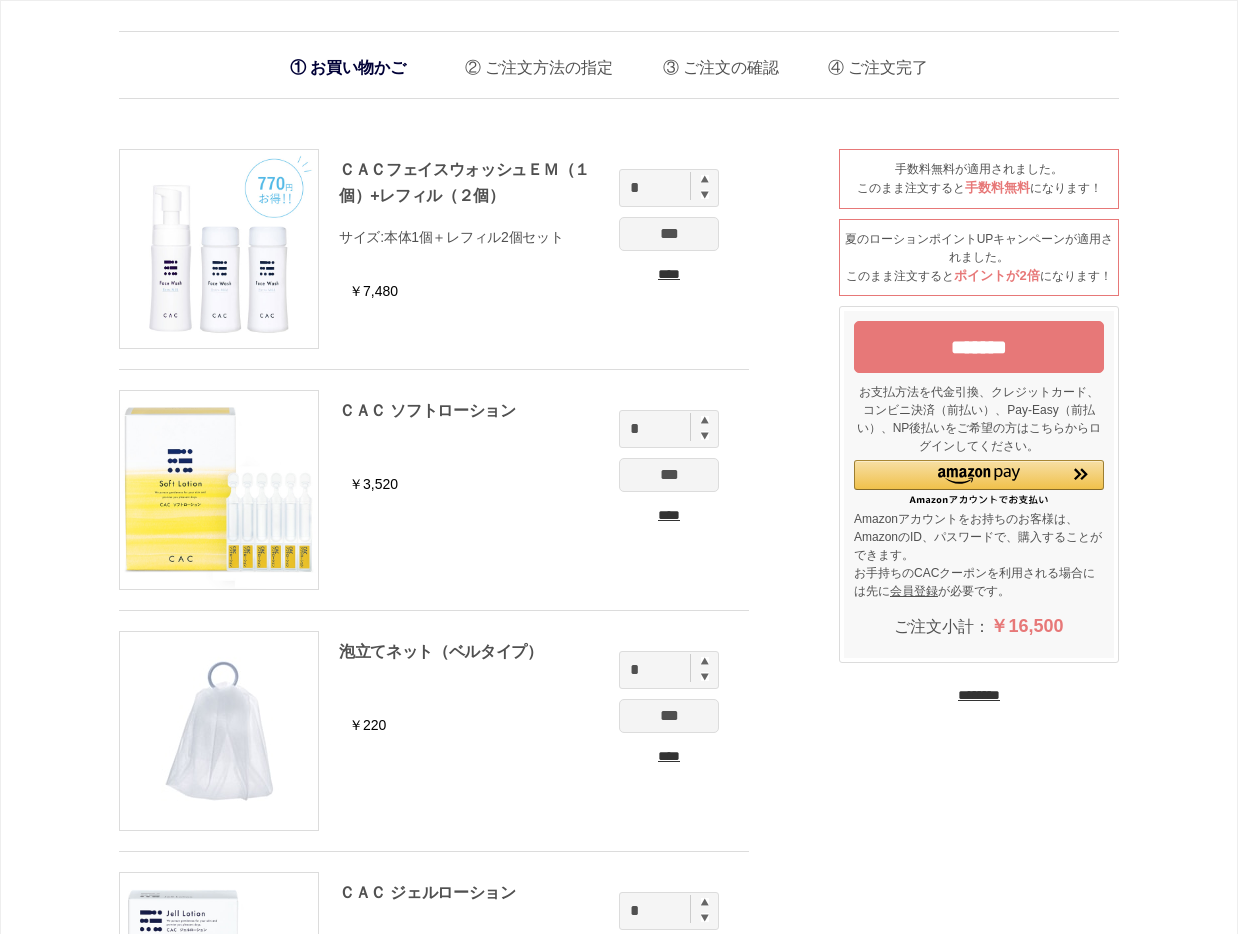 scroll, scrollTop: 0, scrollLeft: 0, axis: both 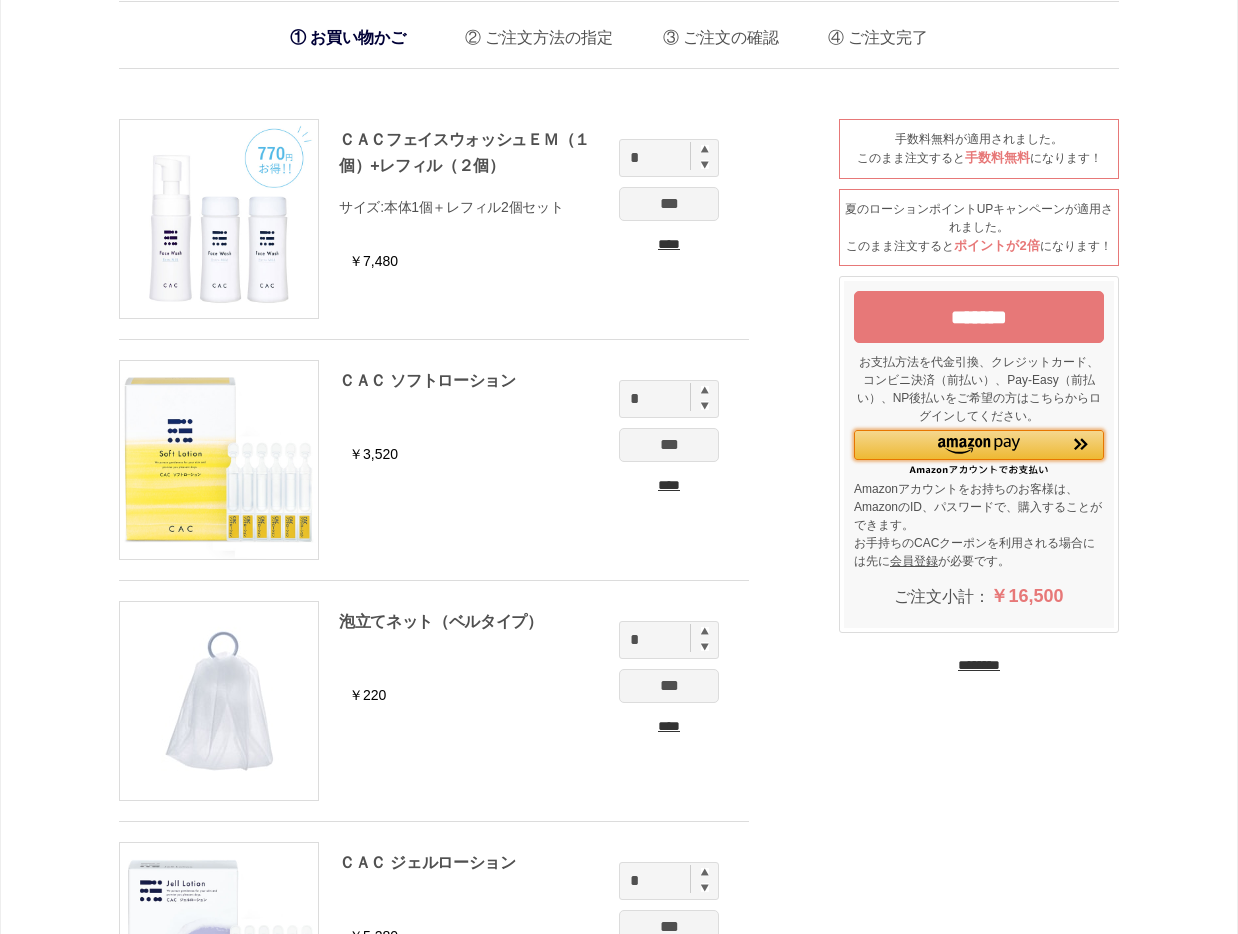 click at bounding box center [979, 444] 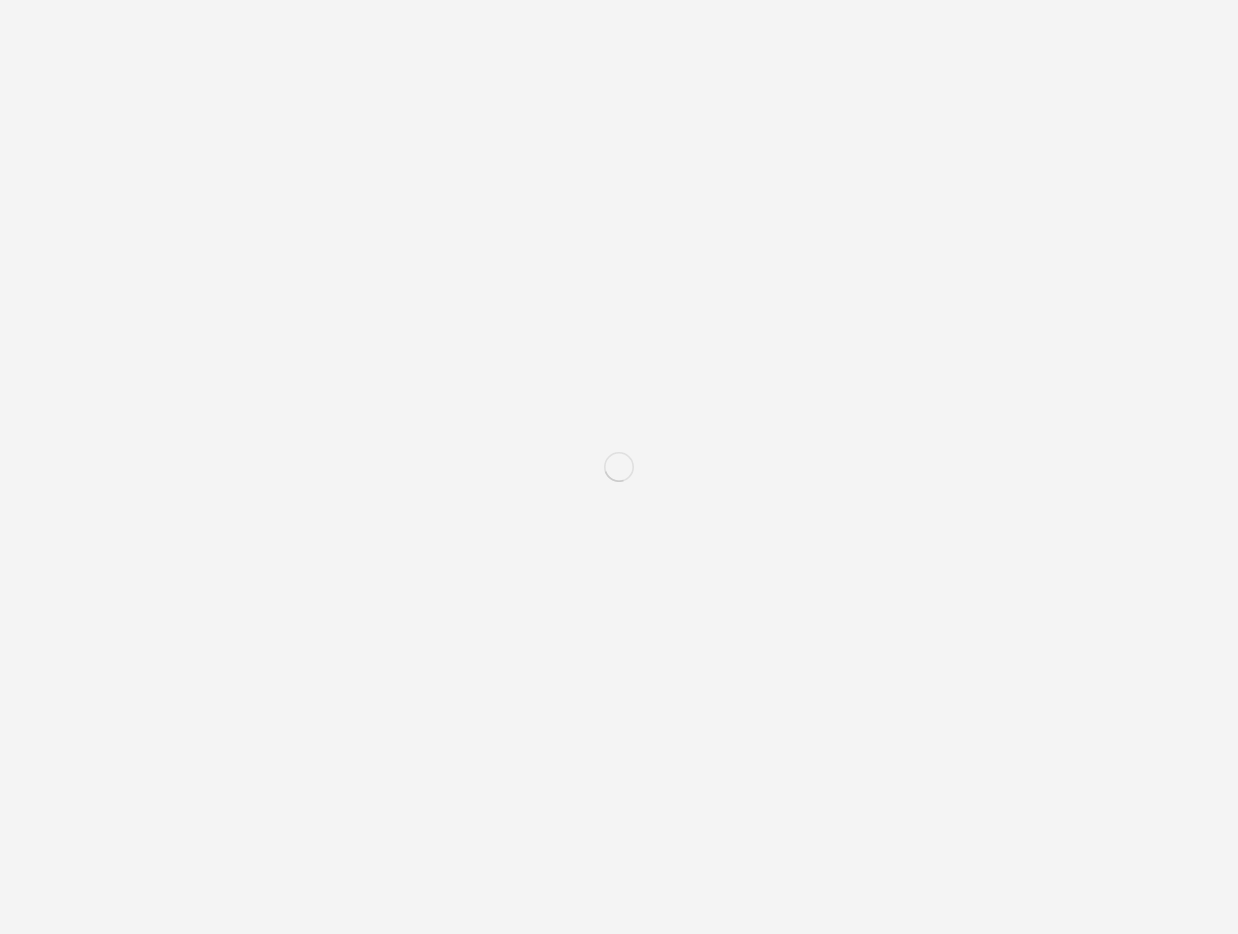 scroll, scrollTop: 0, scrollLeft: 0, axis: both 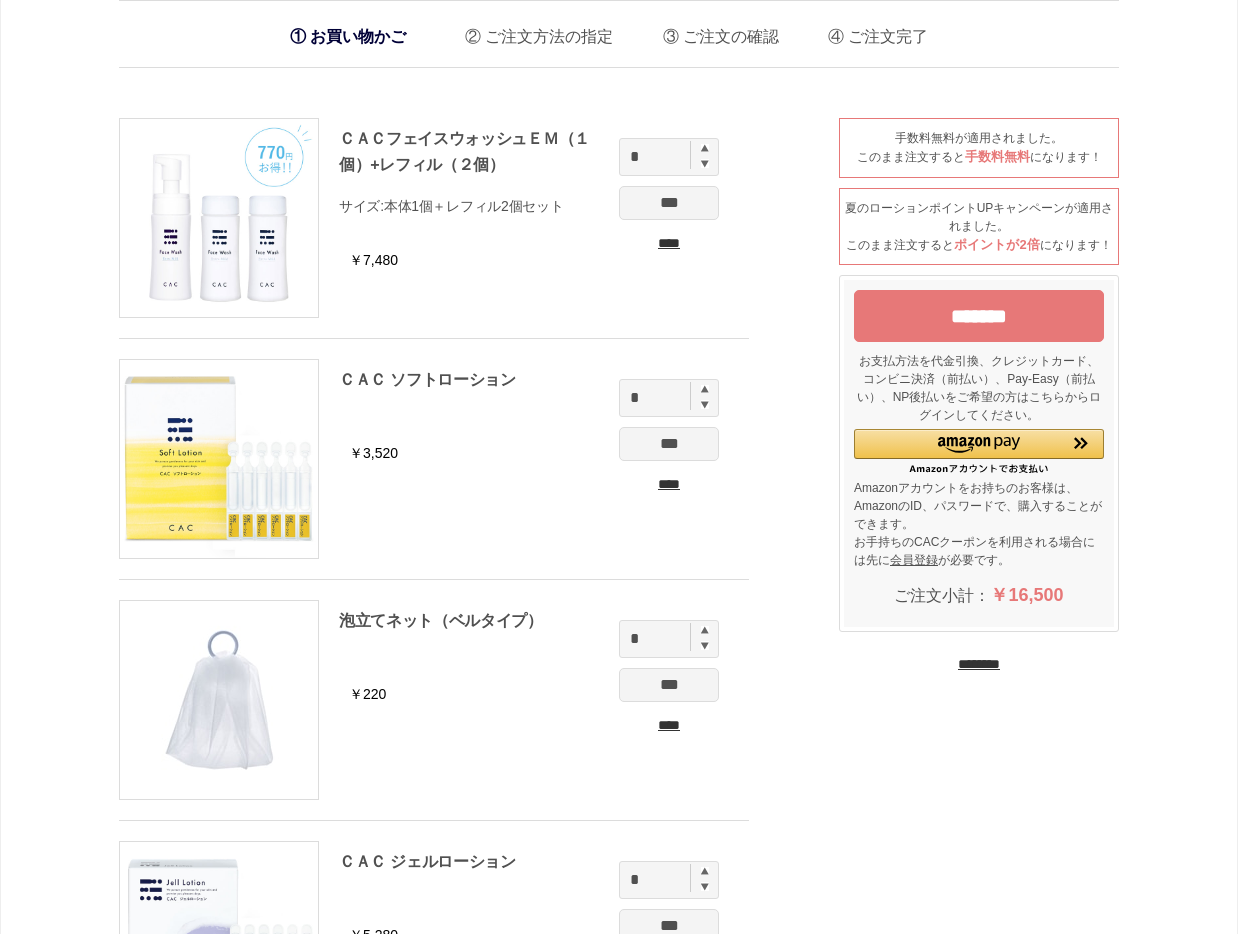 click on "*******" at bounding box center [979, 316] 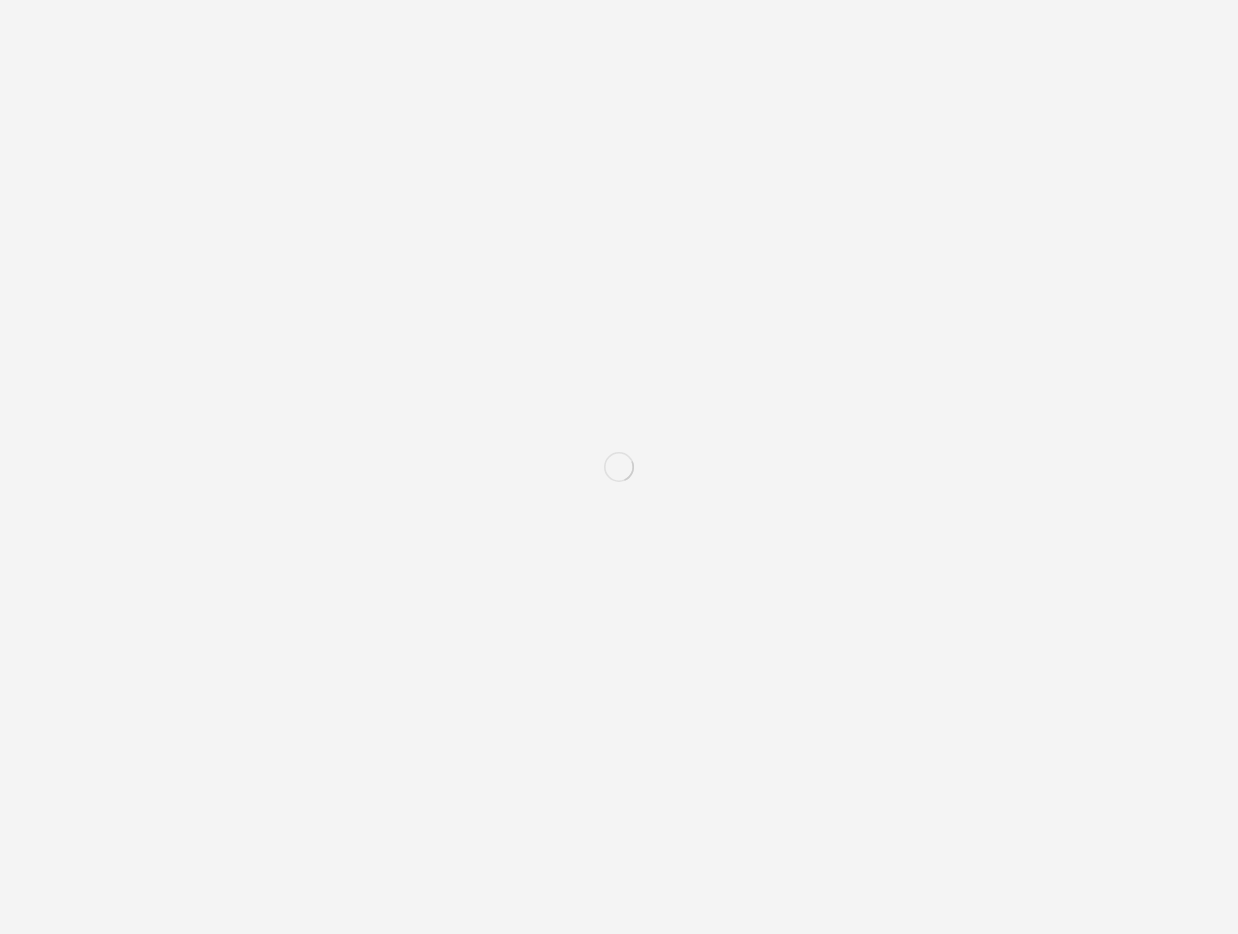 scroll, scrollTop: 0, scrollLeft: 0, axis: both 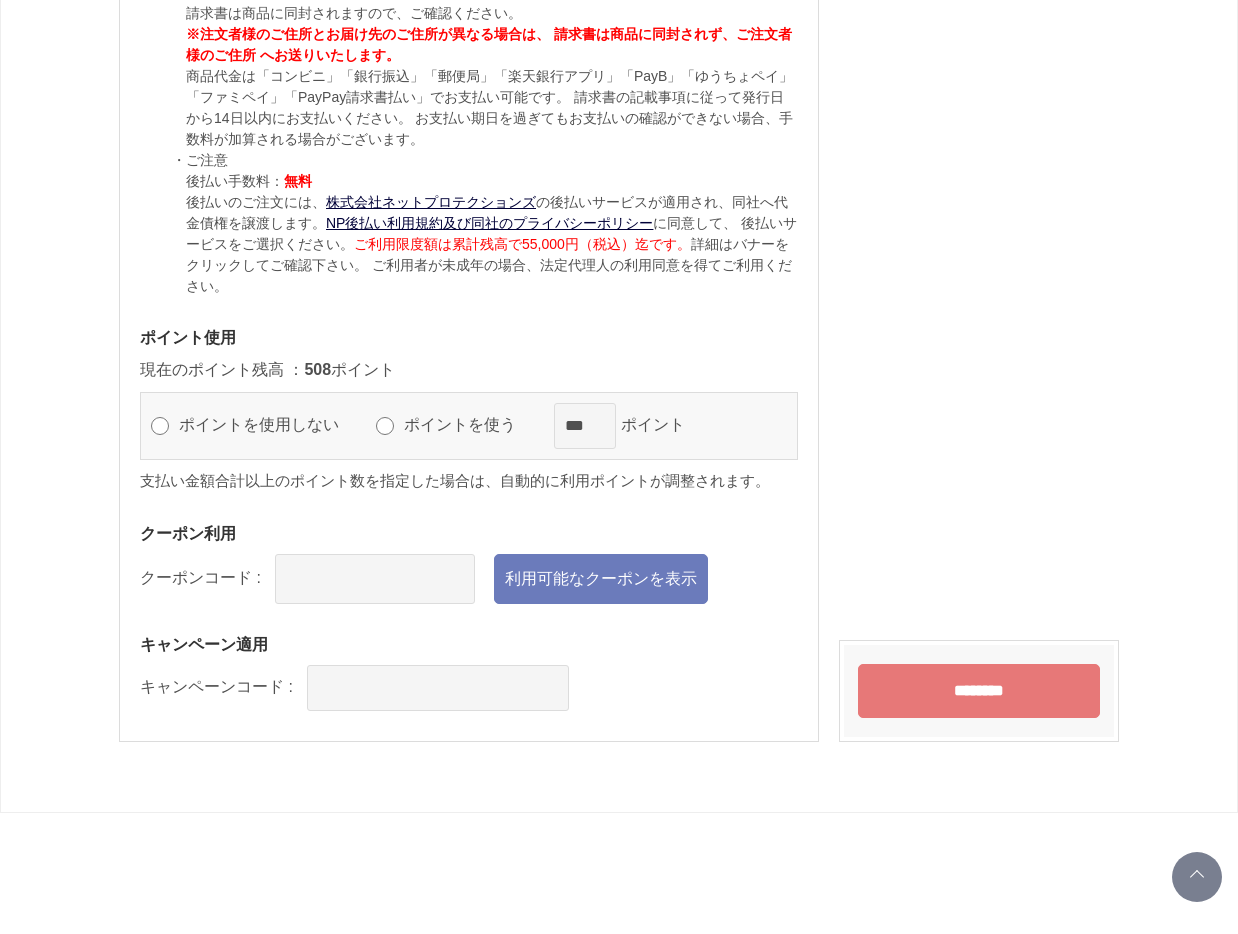 click on "ポイントを使う" at bounding box center (469, 424) 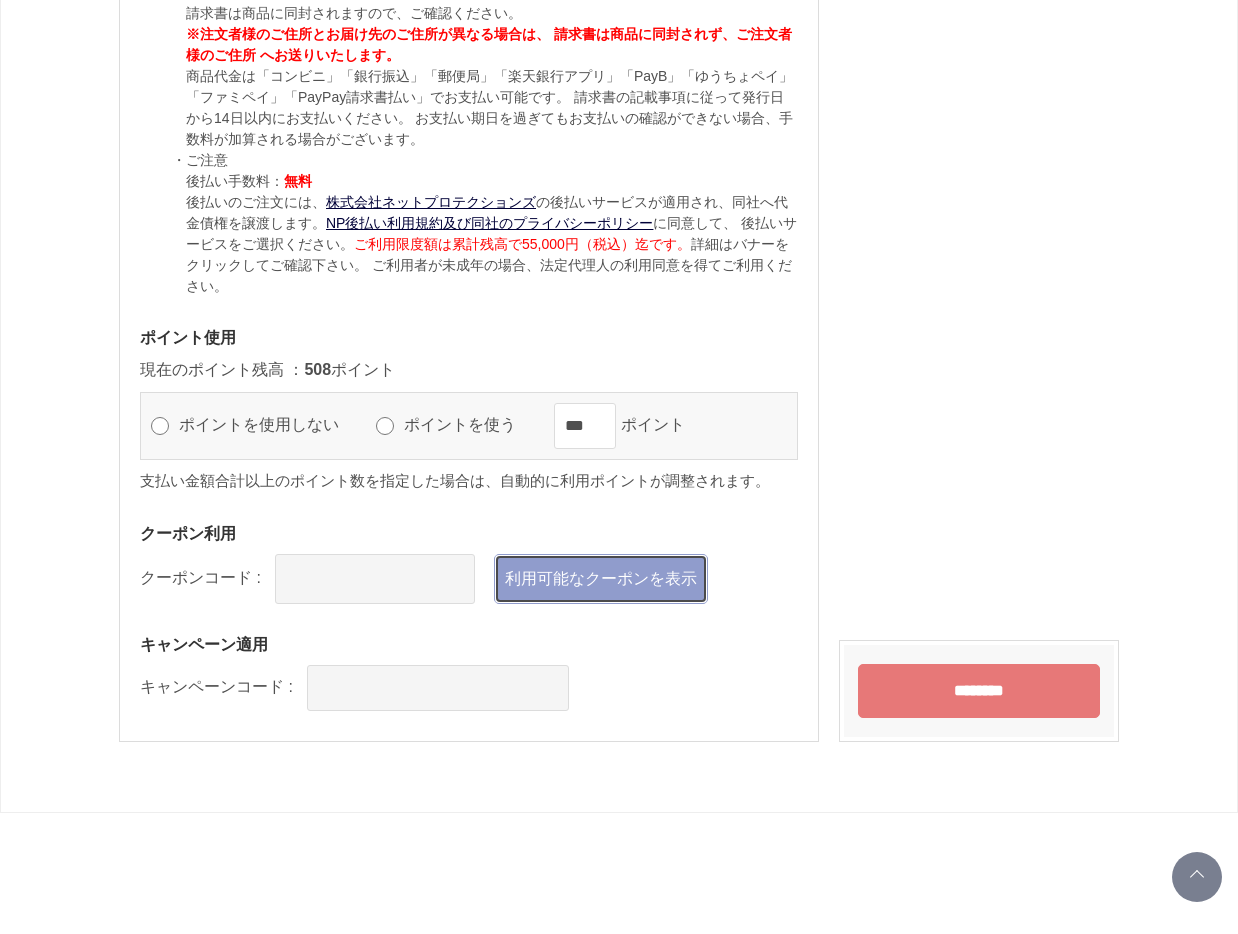 click on "利用可能なクーポンを表示" at bounding box center (601, 579) 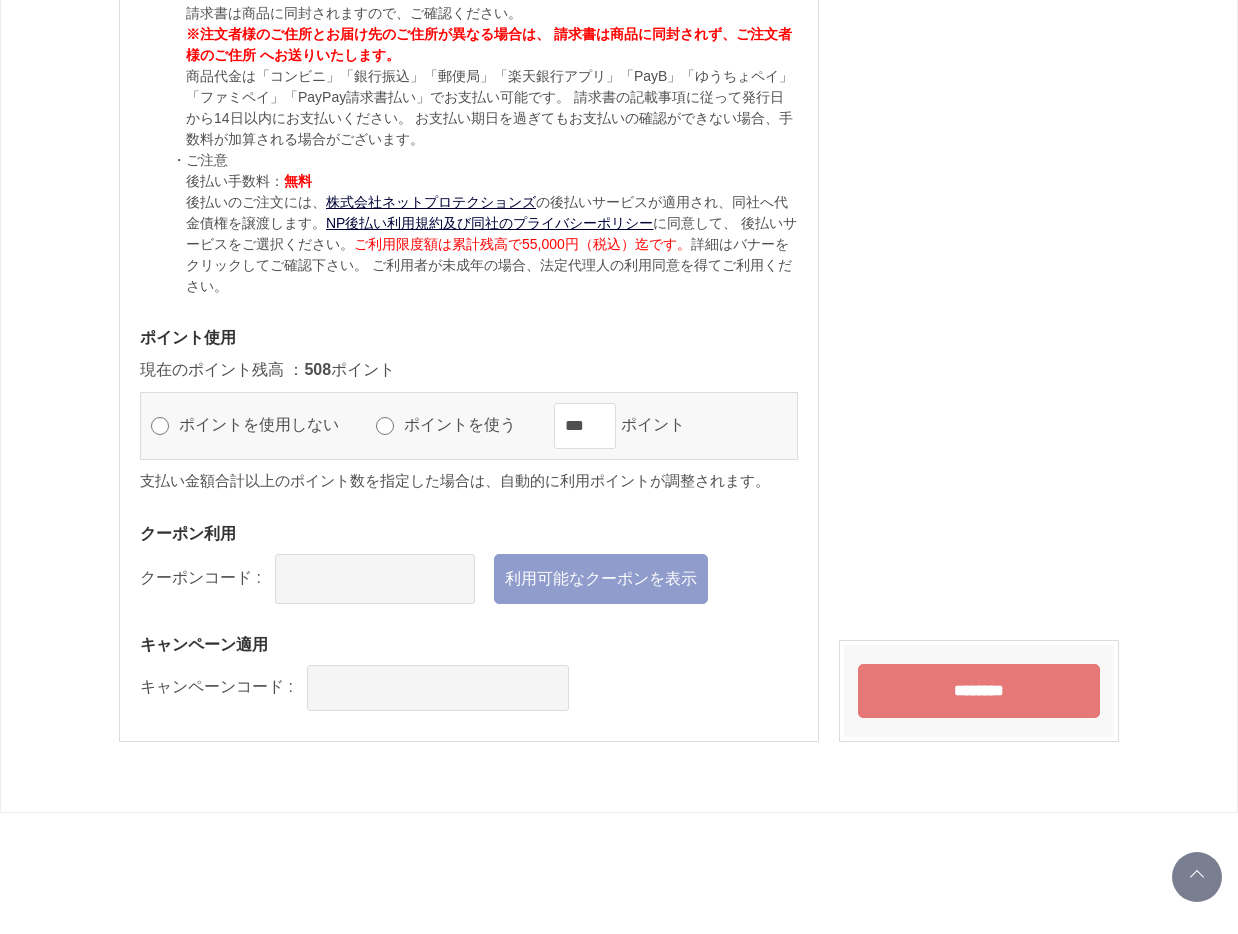 scroll, scrollTop: 0, scrollLeft: 0, axis: both 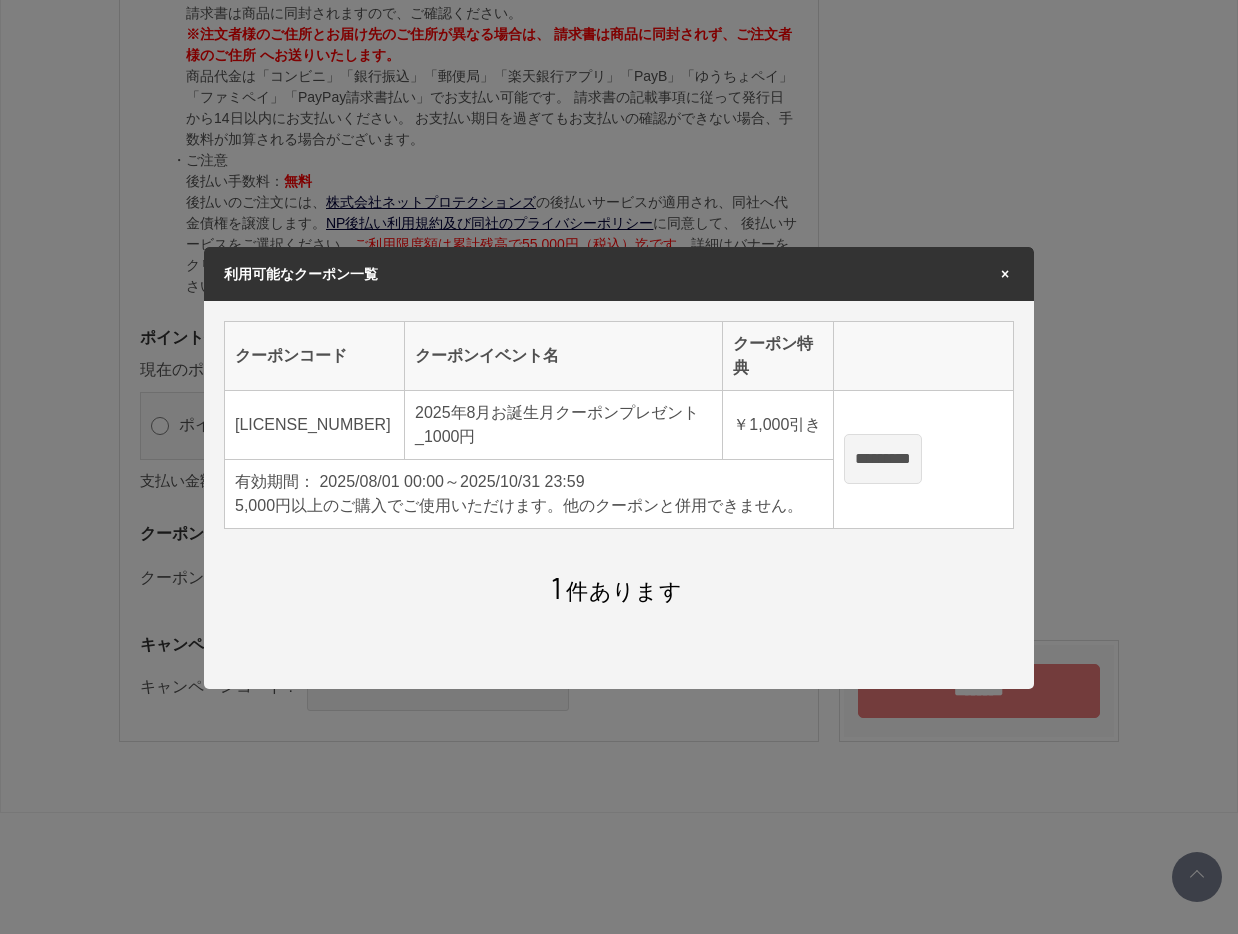 click on "*********" at bounding box center (883, 459) 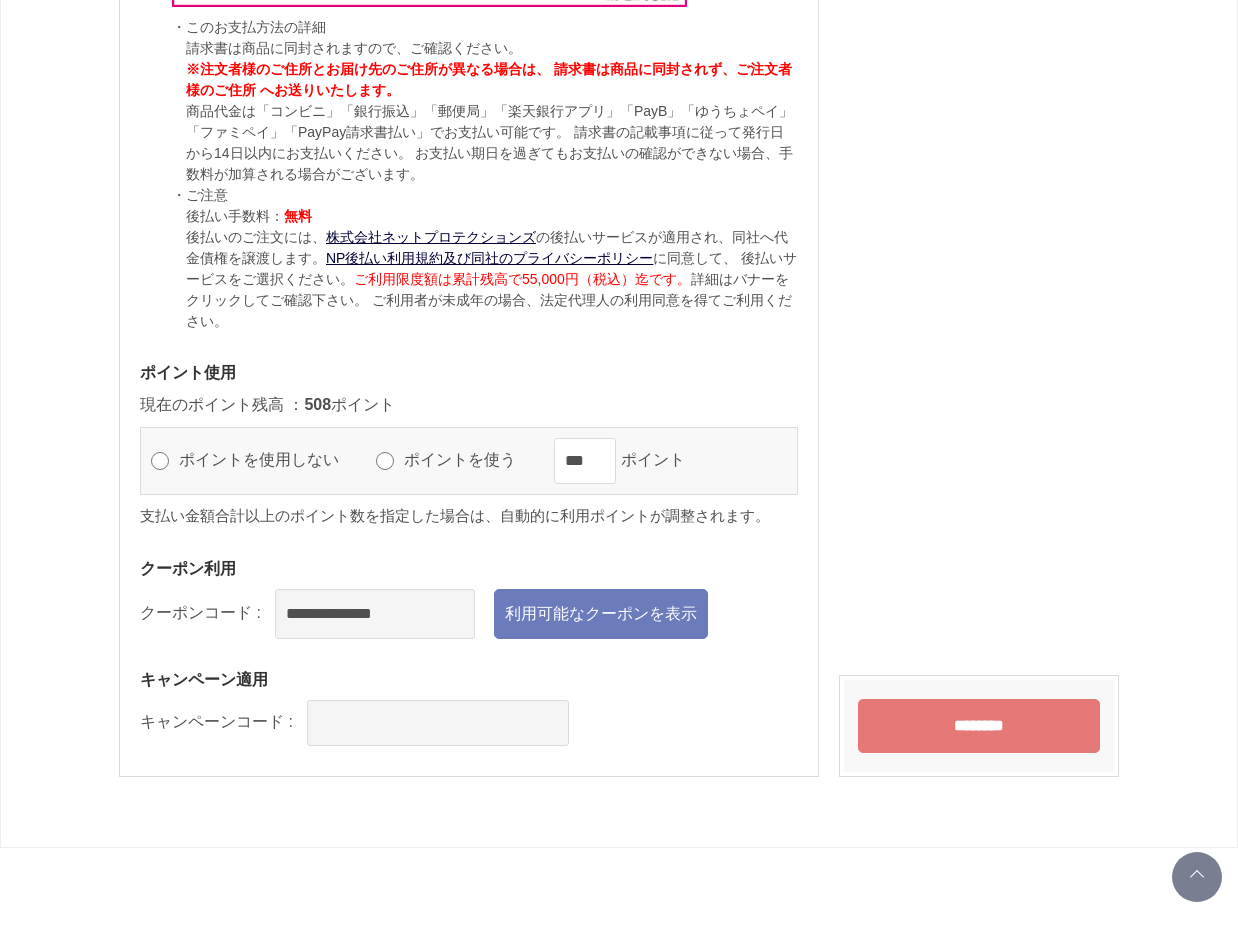scroll, scrollTop: 2279, scrollLeft: 0, axis: vertical 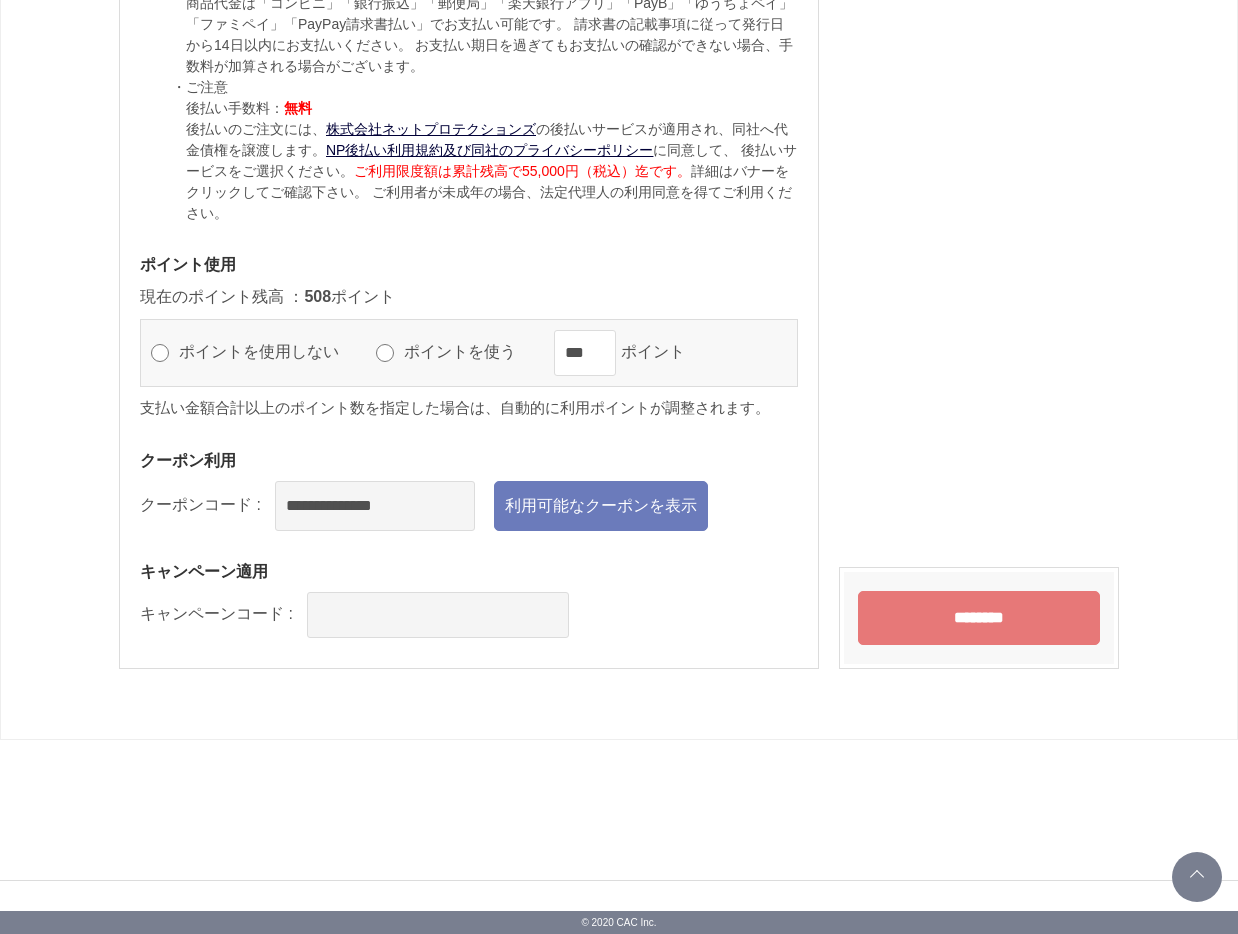 click on "********" at bounding box center [979, 618] 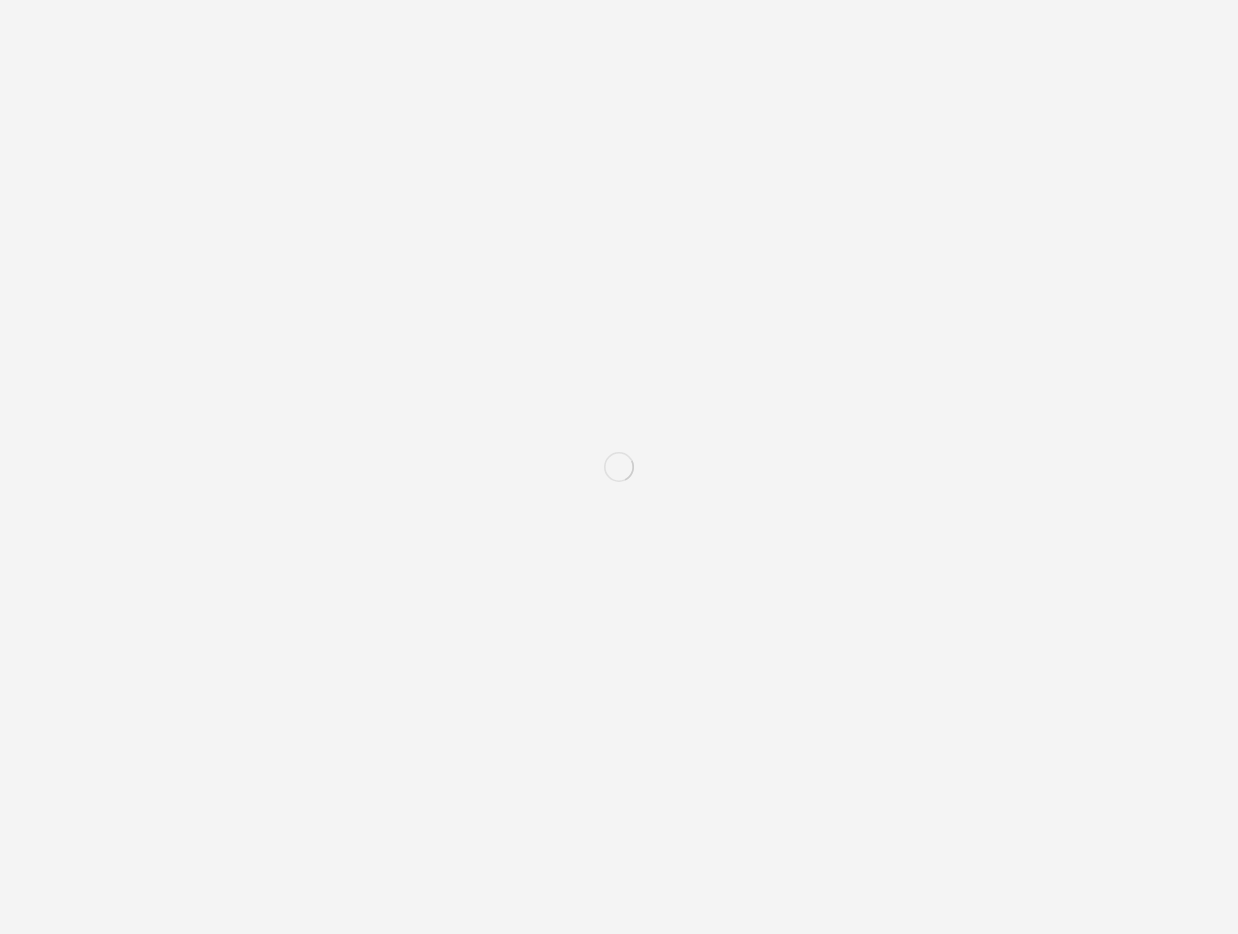 scroll, scrollTop: 0, scrollLeft: 0, axis: both 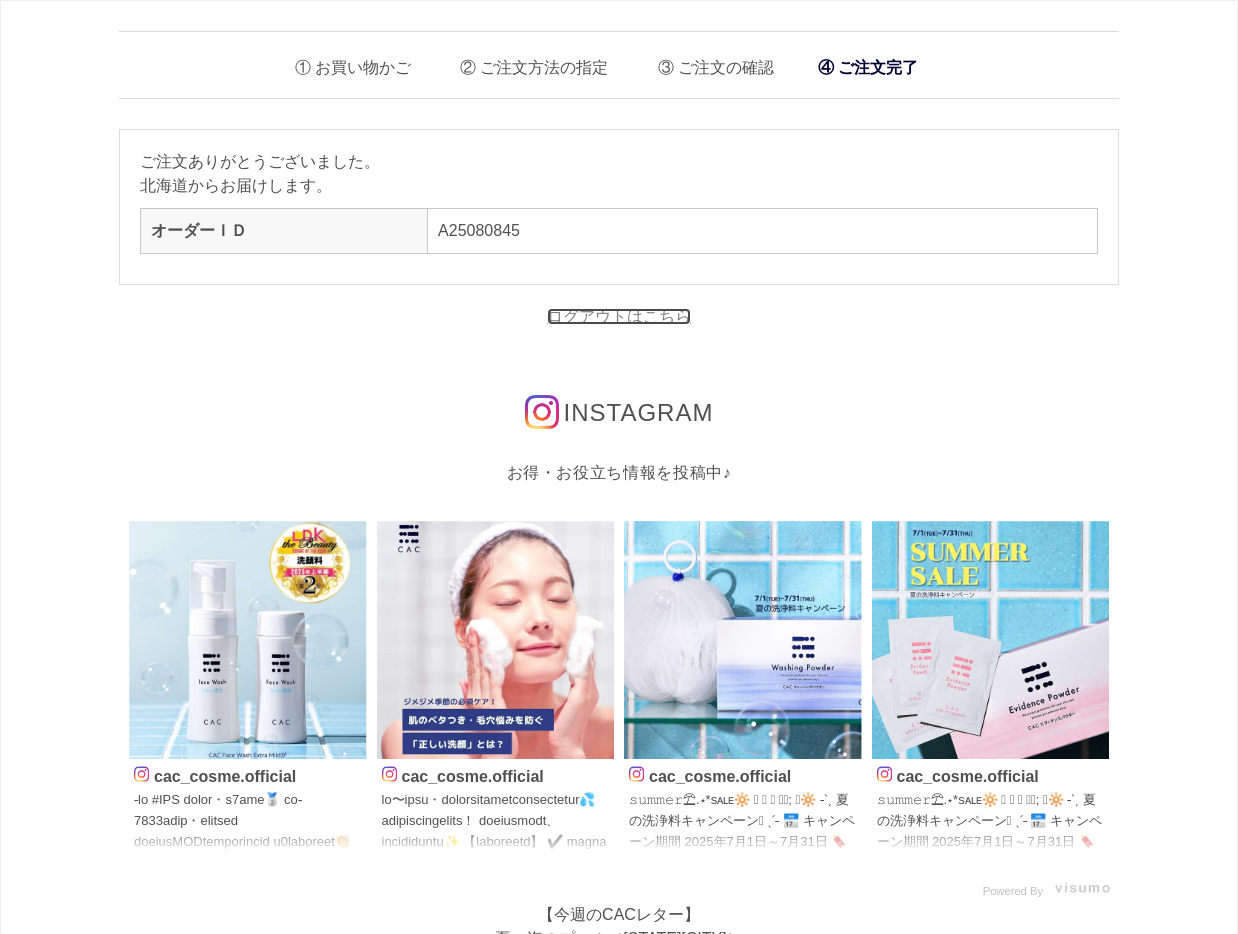 click on "ログアウトはこちら" at bounding box center (619, 316) 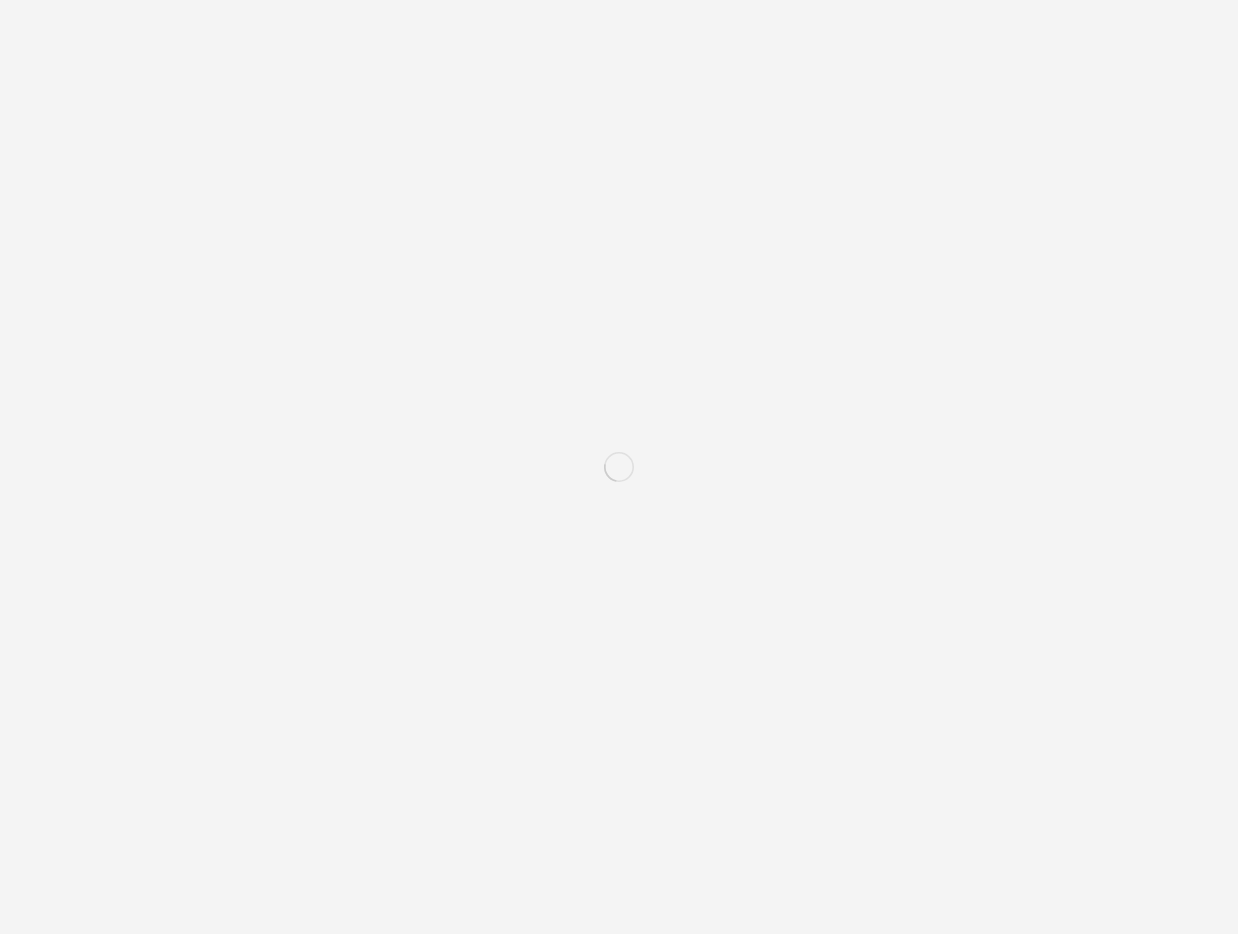 scroll, scrollTop: 0, scrollLeft: 0, axis: both 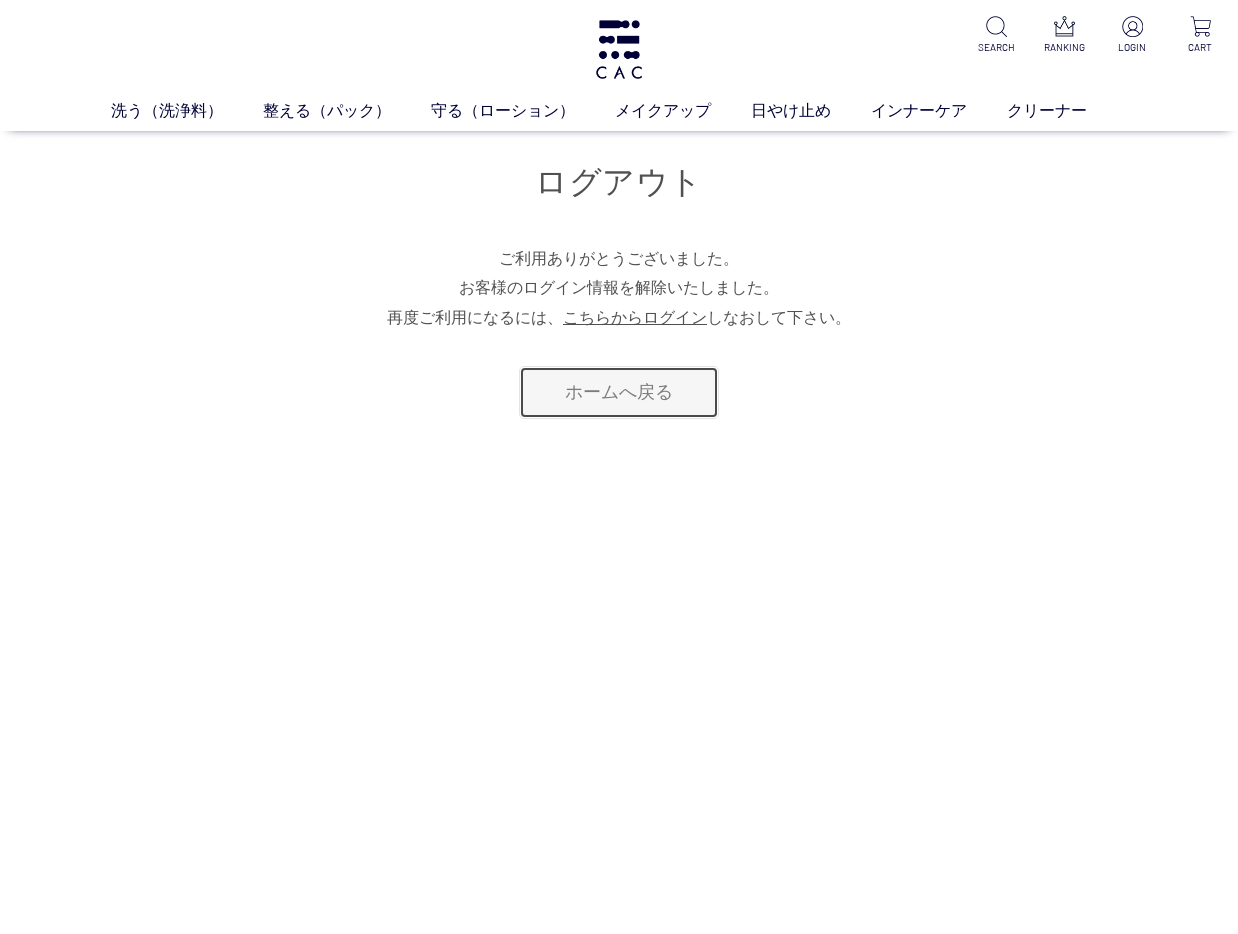 click on "ホームへ戻る" at bounding box center [619, 392] 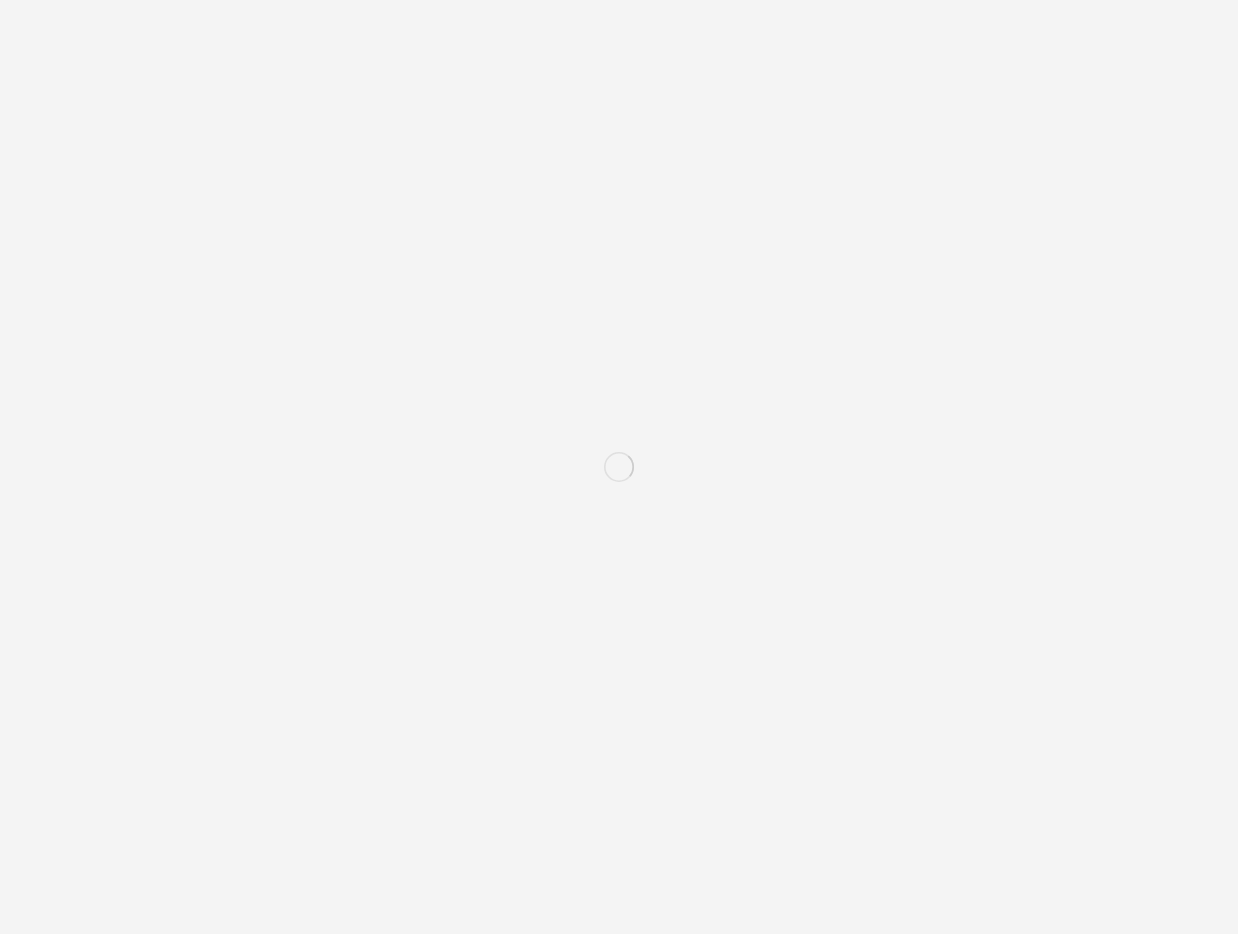 scroll, scrollTop: 0, scrollLeft: 0, axis: both 